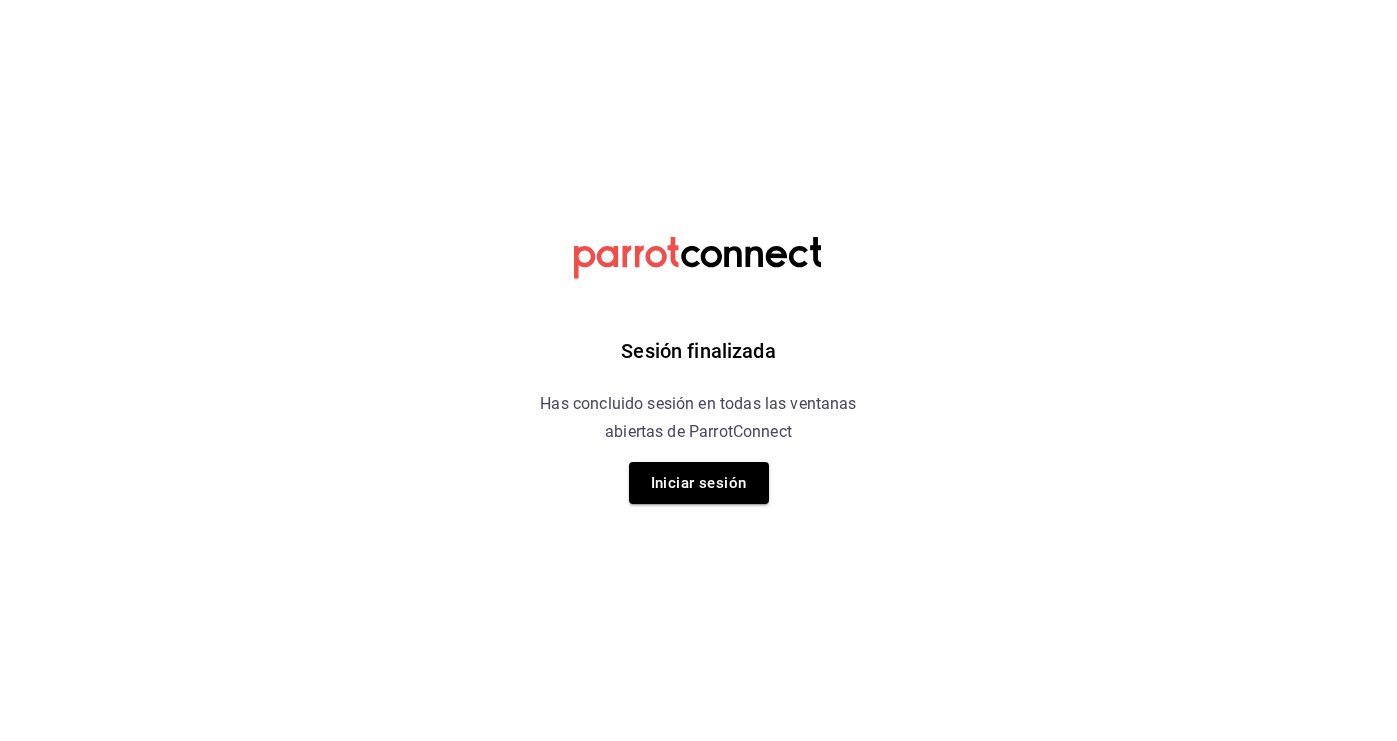 scroll, scrollTop: 0, scrollLeft: 0, axis: both 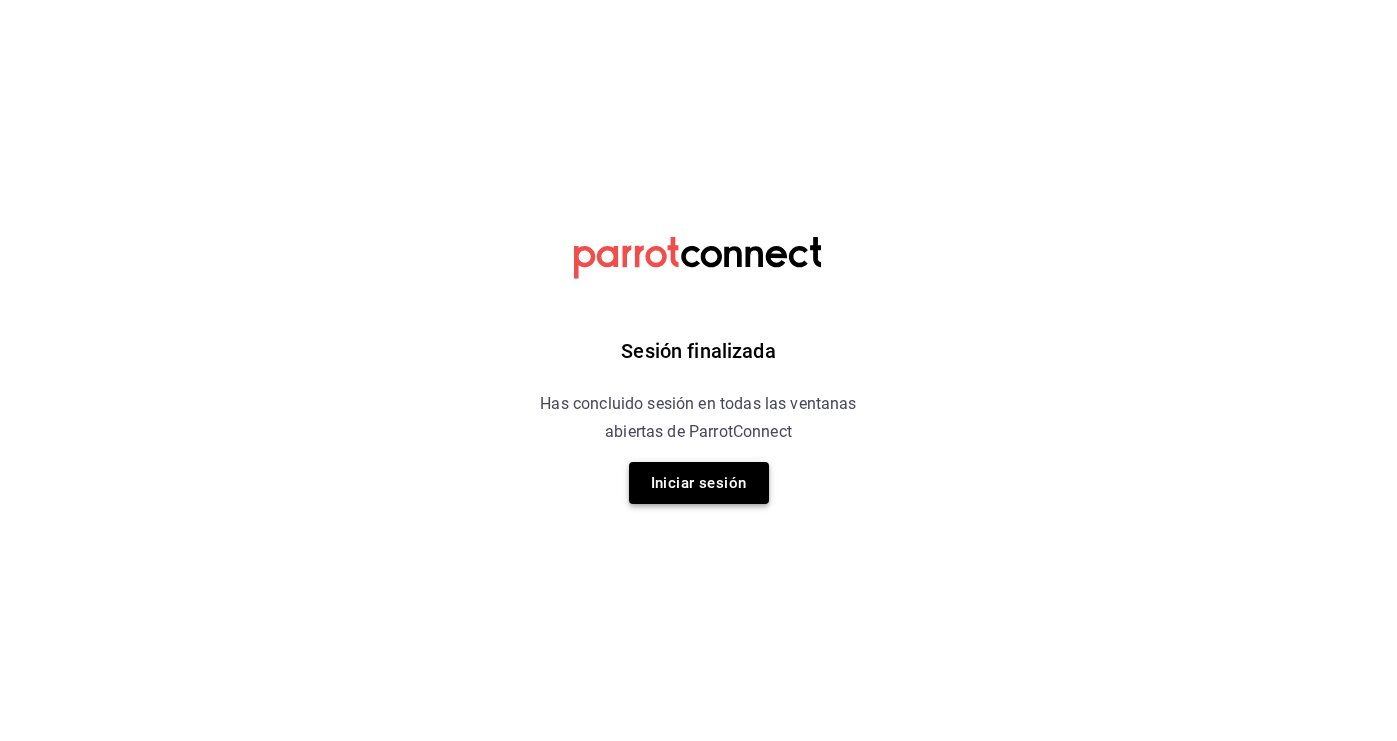 click on "Iniciar sesión" at bounding box center [699, 483] 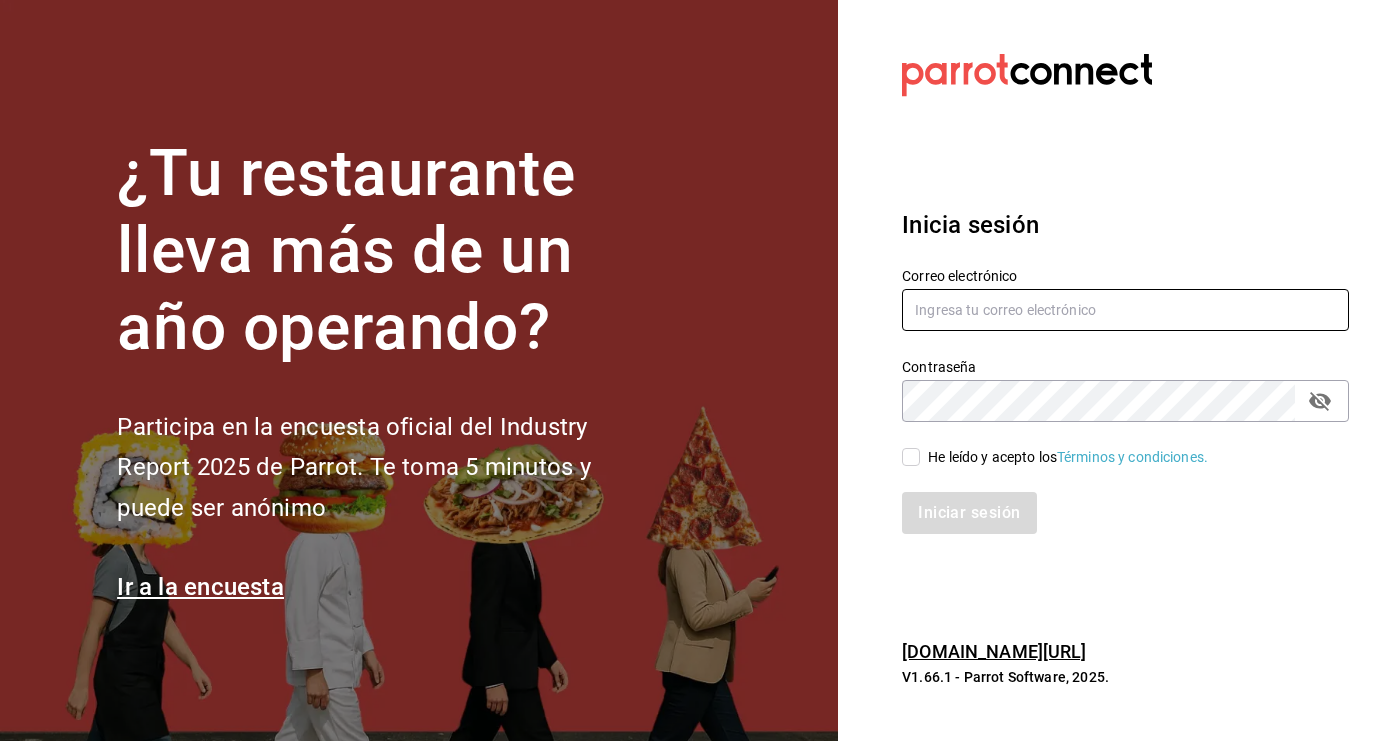 type on "[EMAIL_ADDRESS][DOMAIN_NAME]" 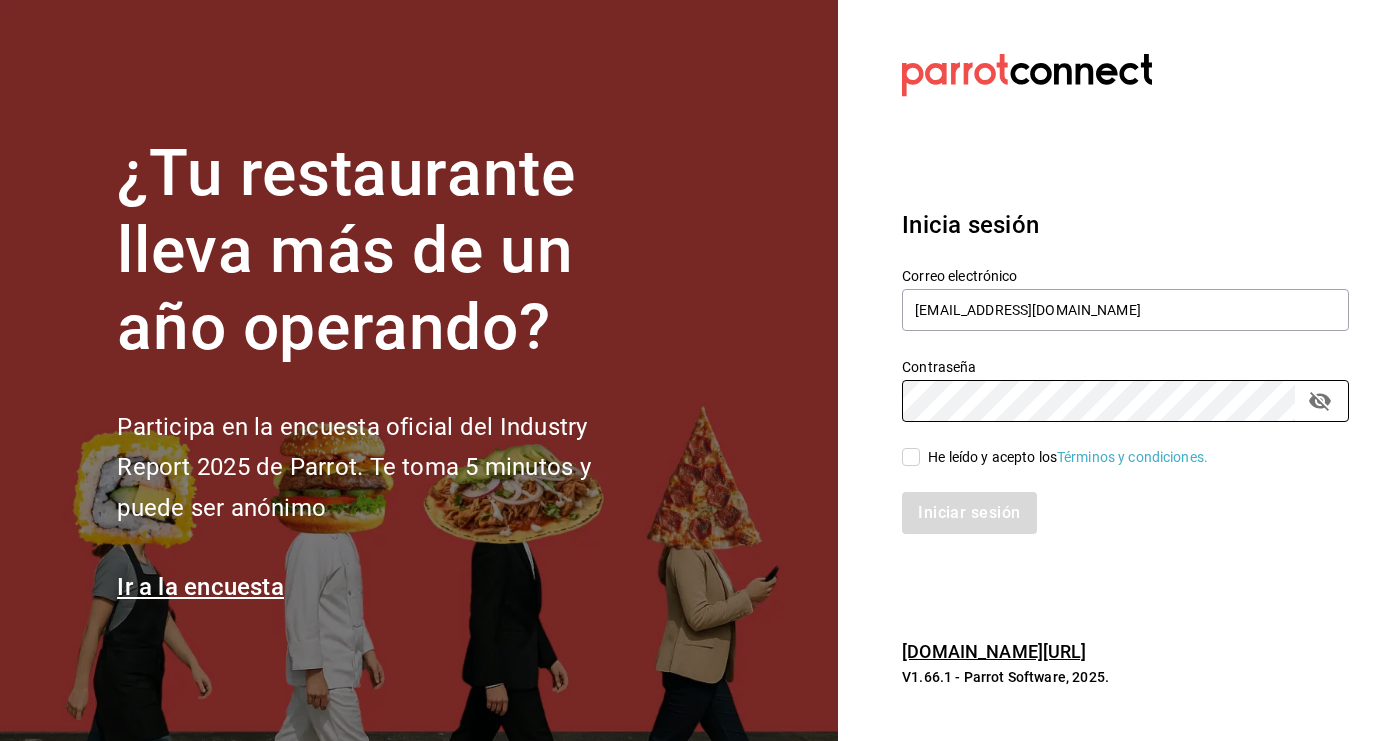 click on "He leído y acepto los  Términos y condiciones." at bounding box center (911, 457) 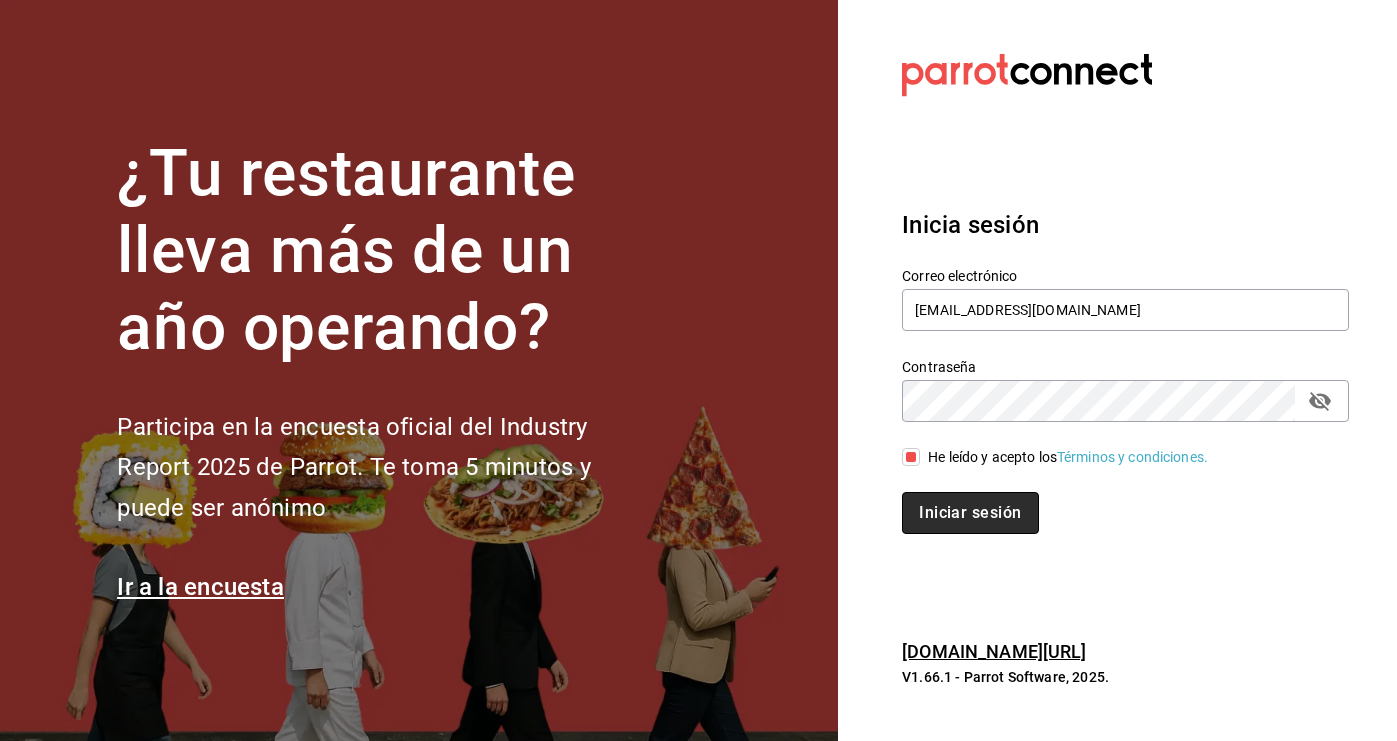click on "Iniciar sesión" at bounding box center [970, 513] 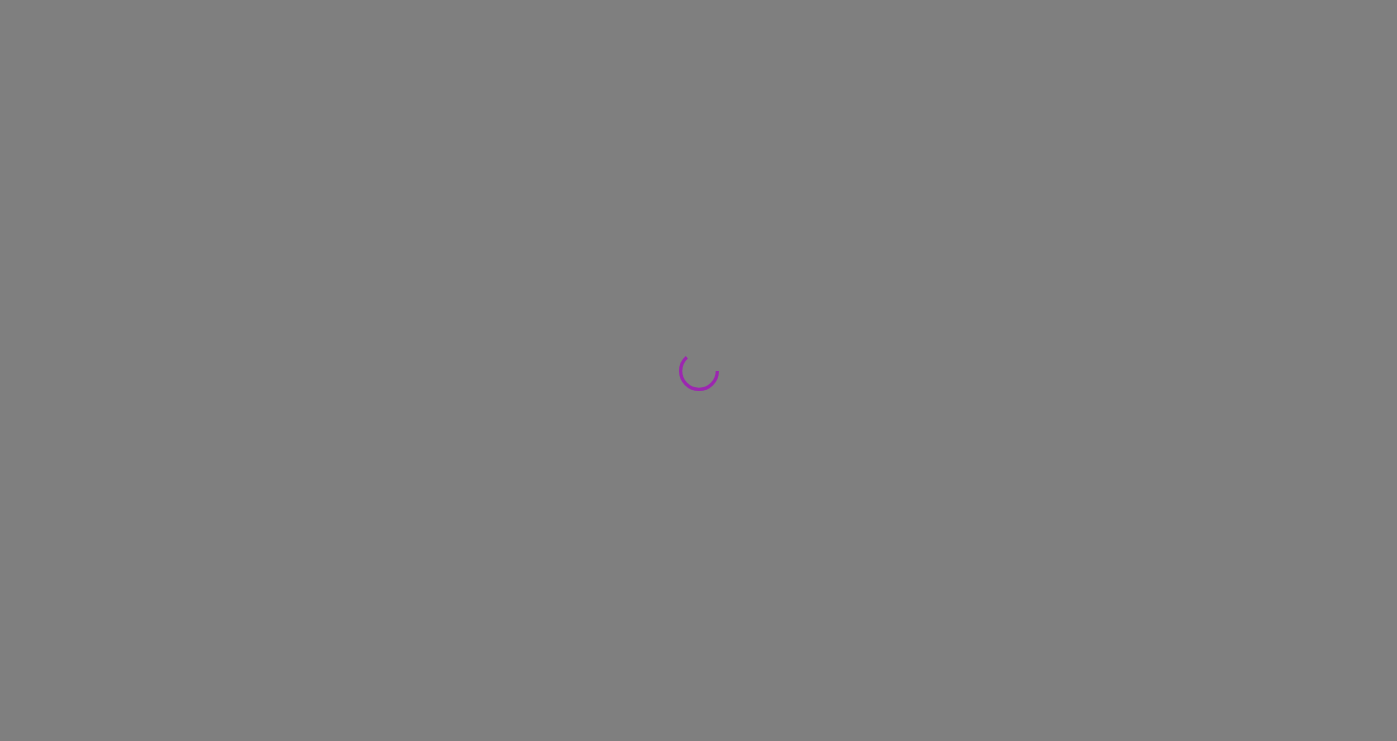 scroll, scrollTop: 0, scrollLeft: 0, axis: both 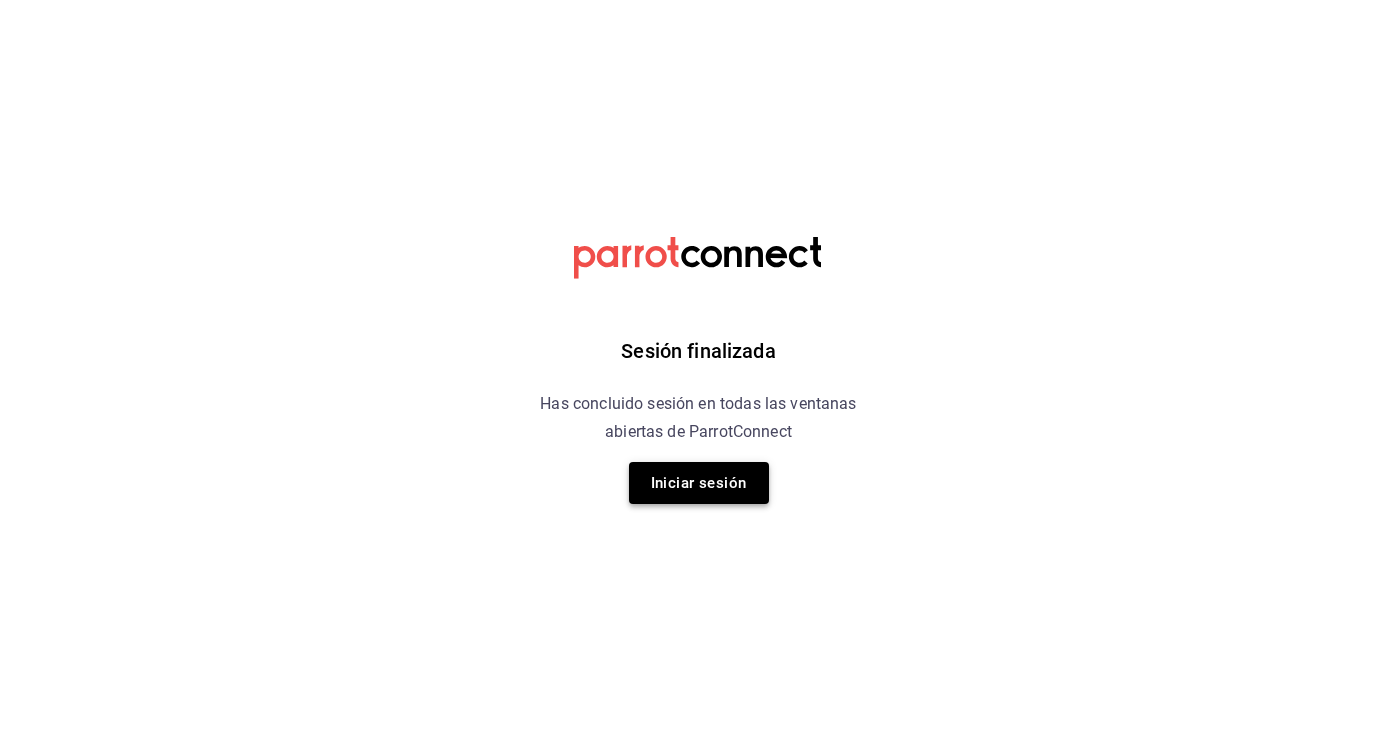 click on "Iniciar sesión" at bounding box center (699, 483) 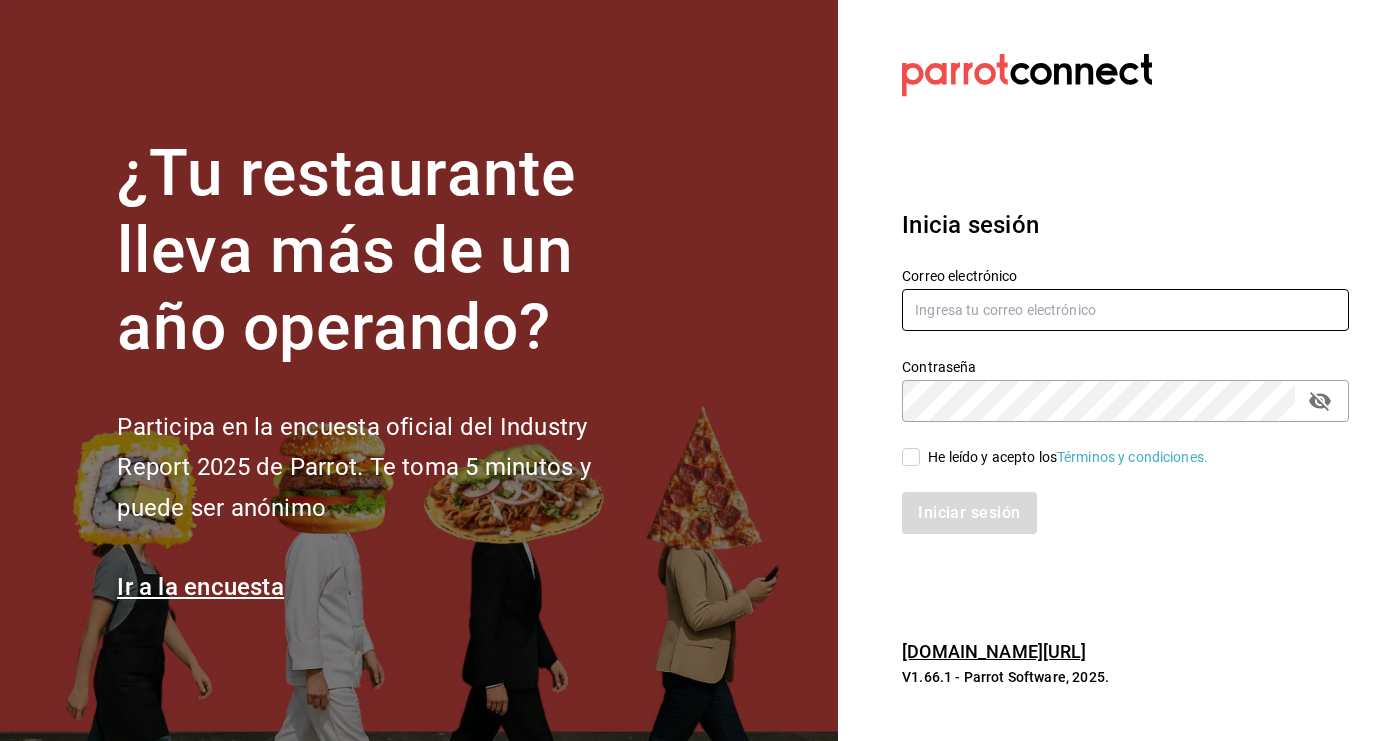 type on "[EMAIL_ADDRESS][DOMAIN_NAME]" 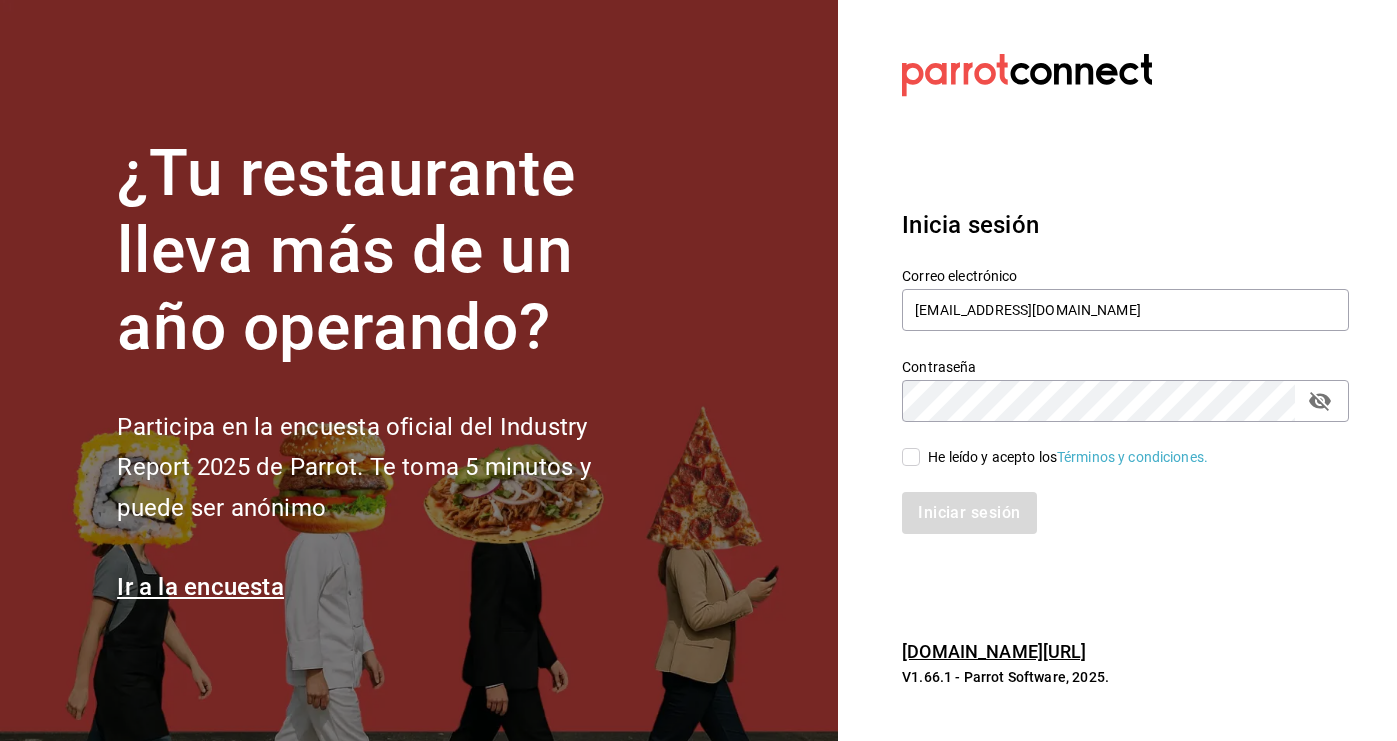 click on "He leído y acepto los  Términos y condiciones." at bounding box center [911, 457] 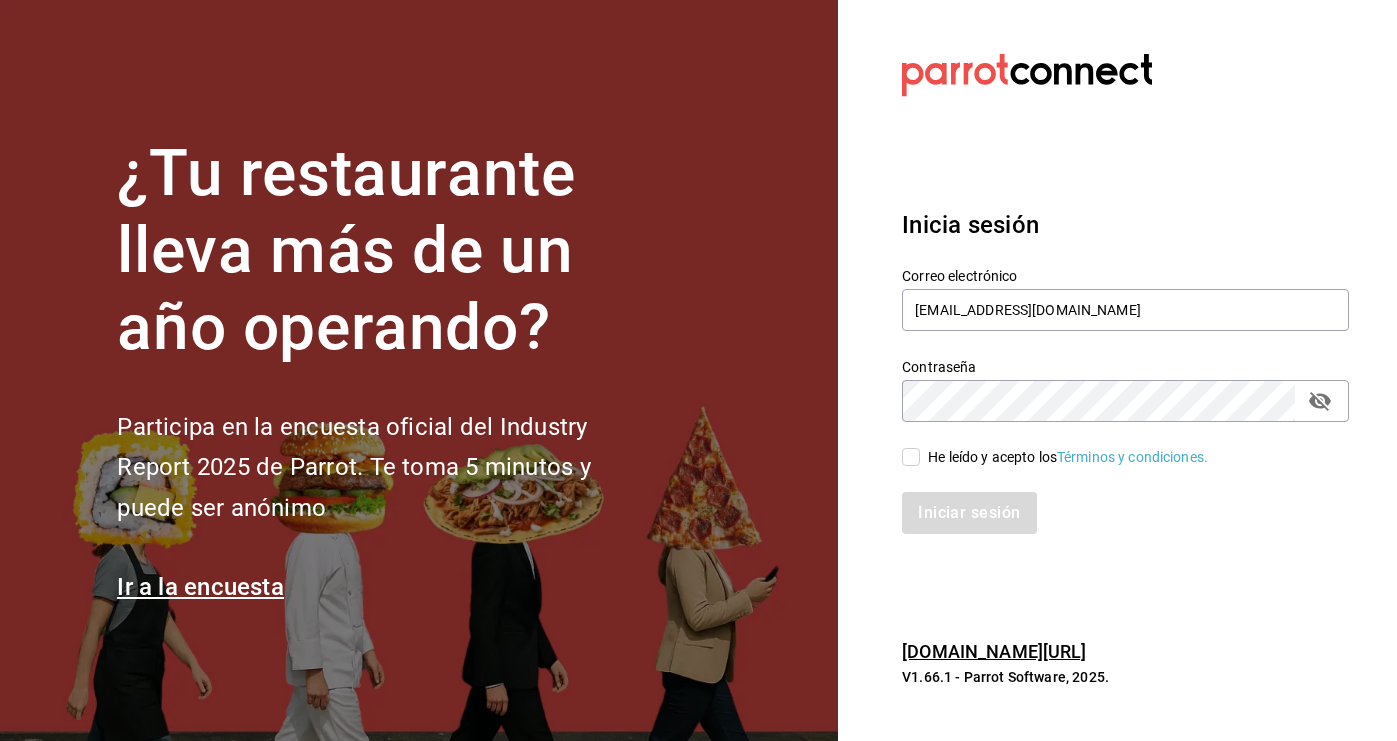 checkbox on "true" 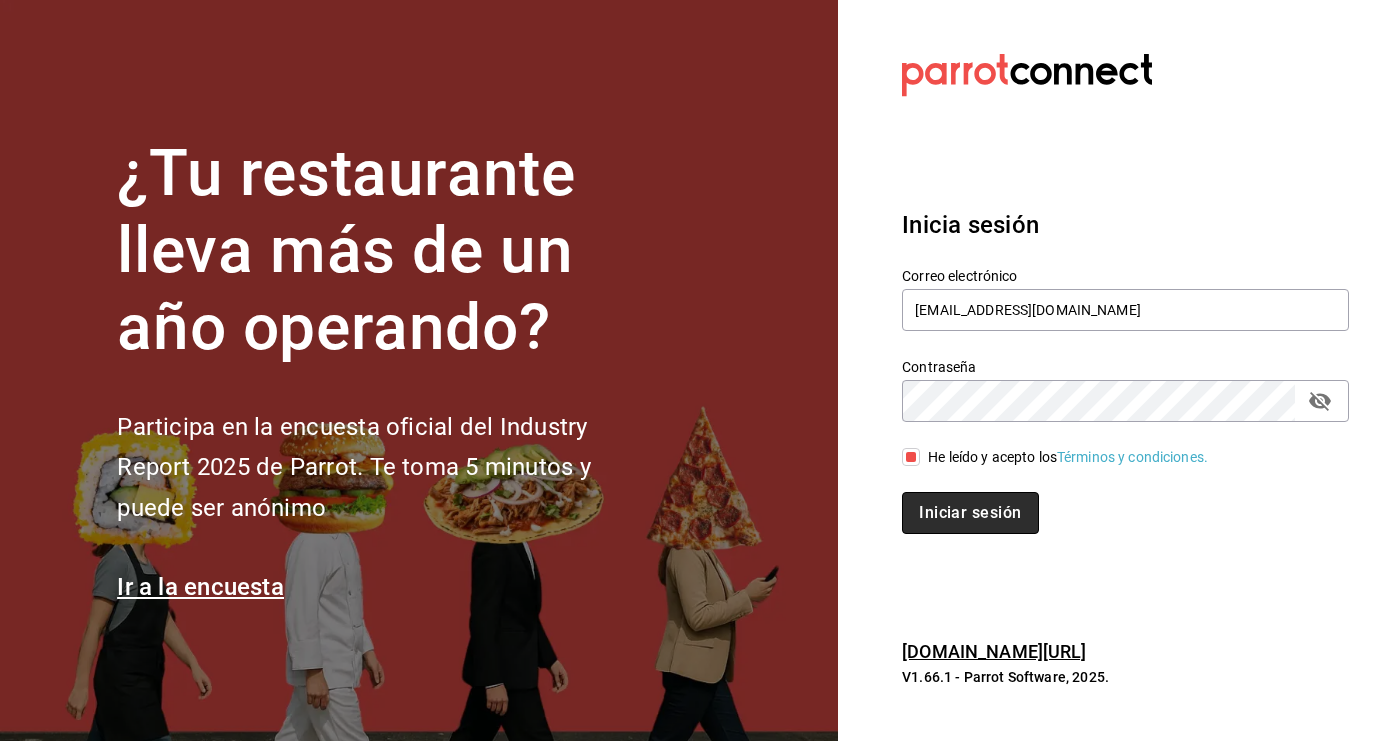 click on "Iniciar sesión" at bounding box center [970, 513] 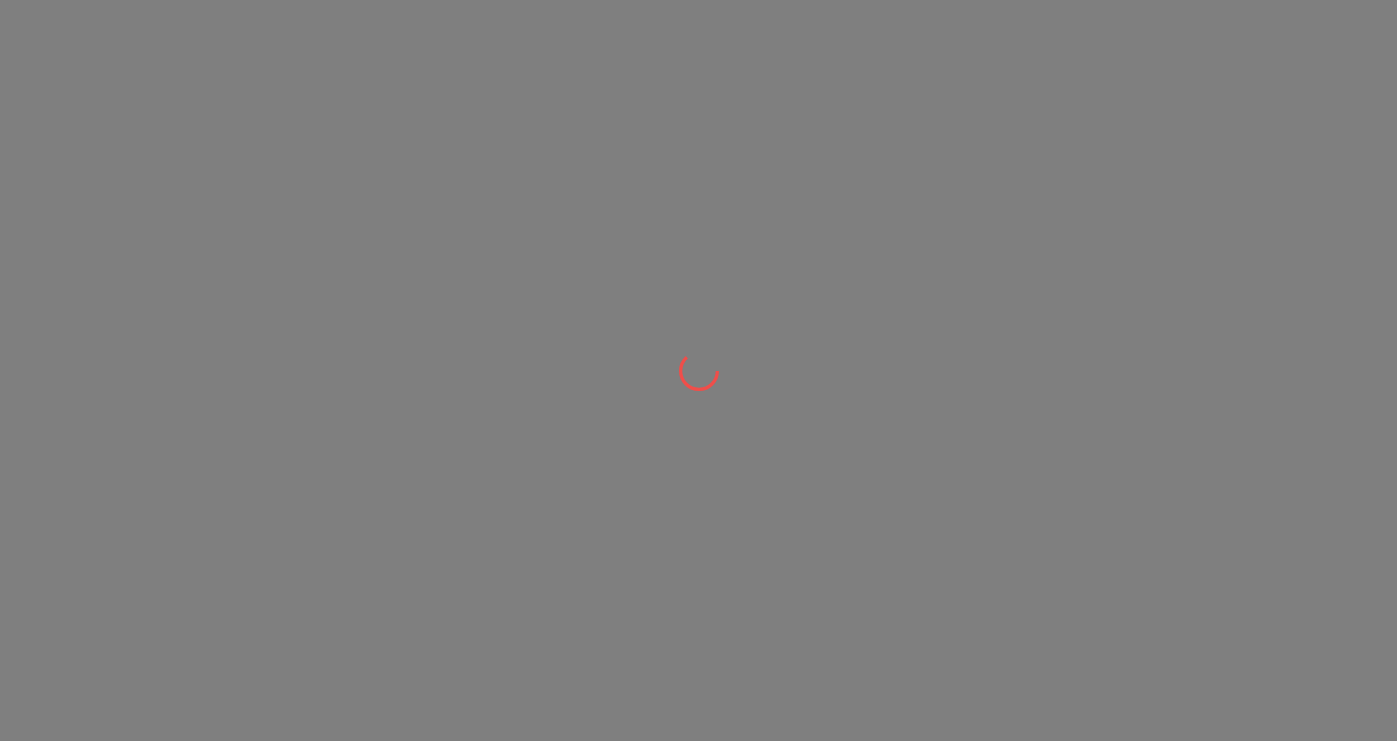 scroll, scrollTop: 0, scrollLeft: 0, axis: both 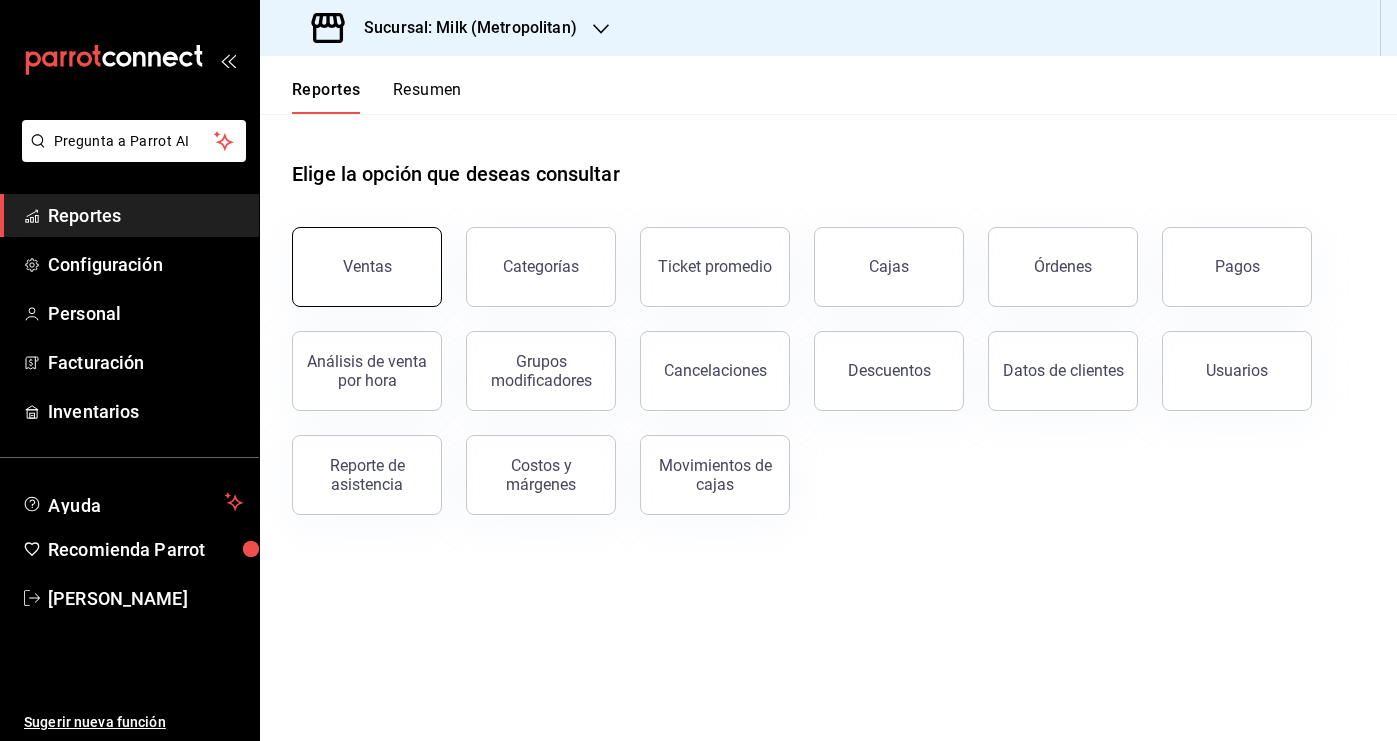 click on "Ventas" at bounding box center (367, 266) 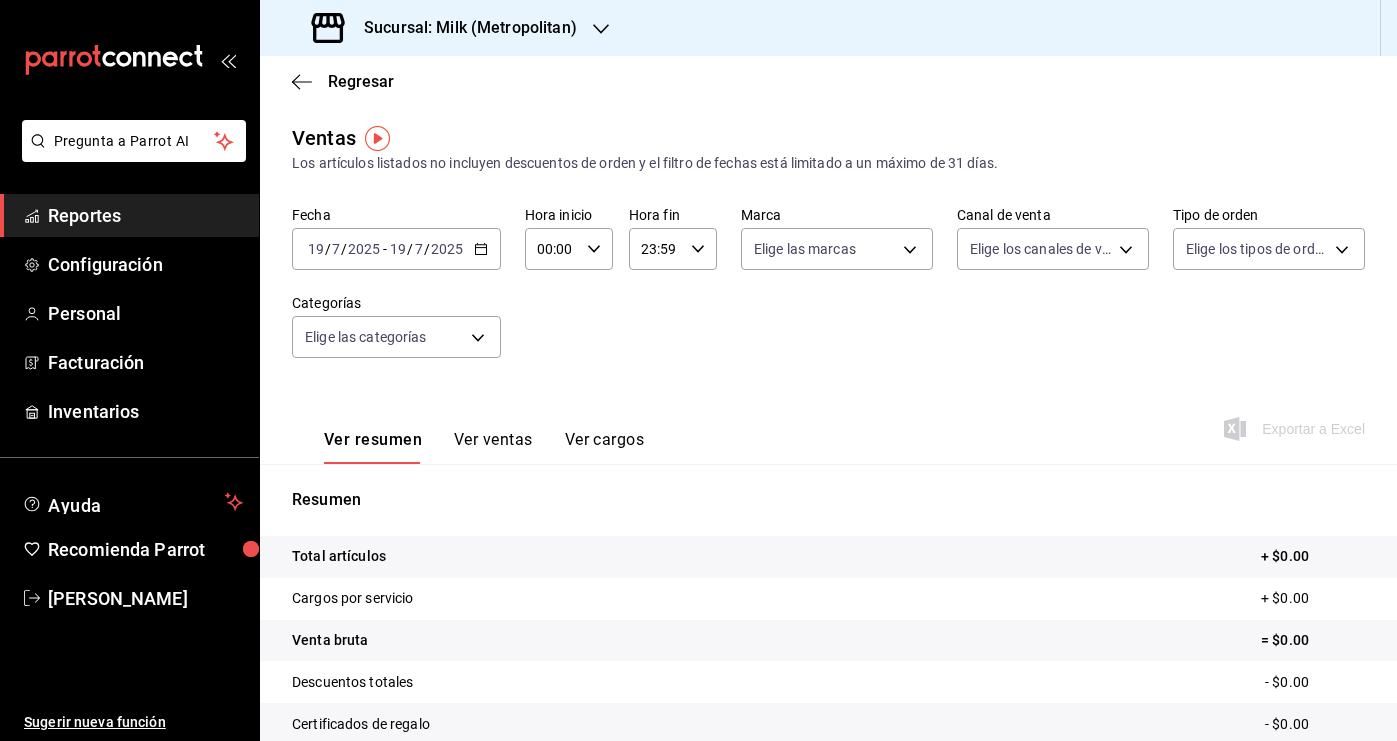 click 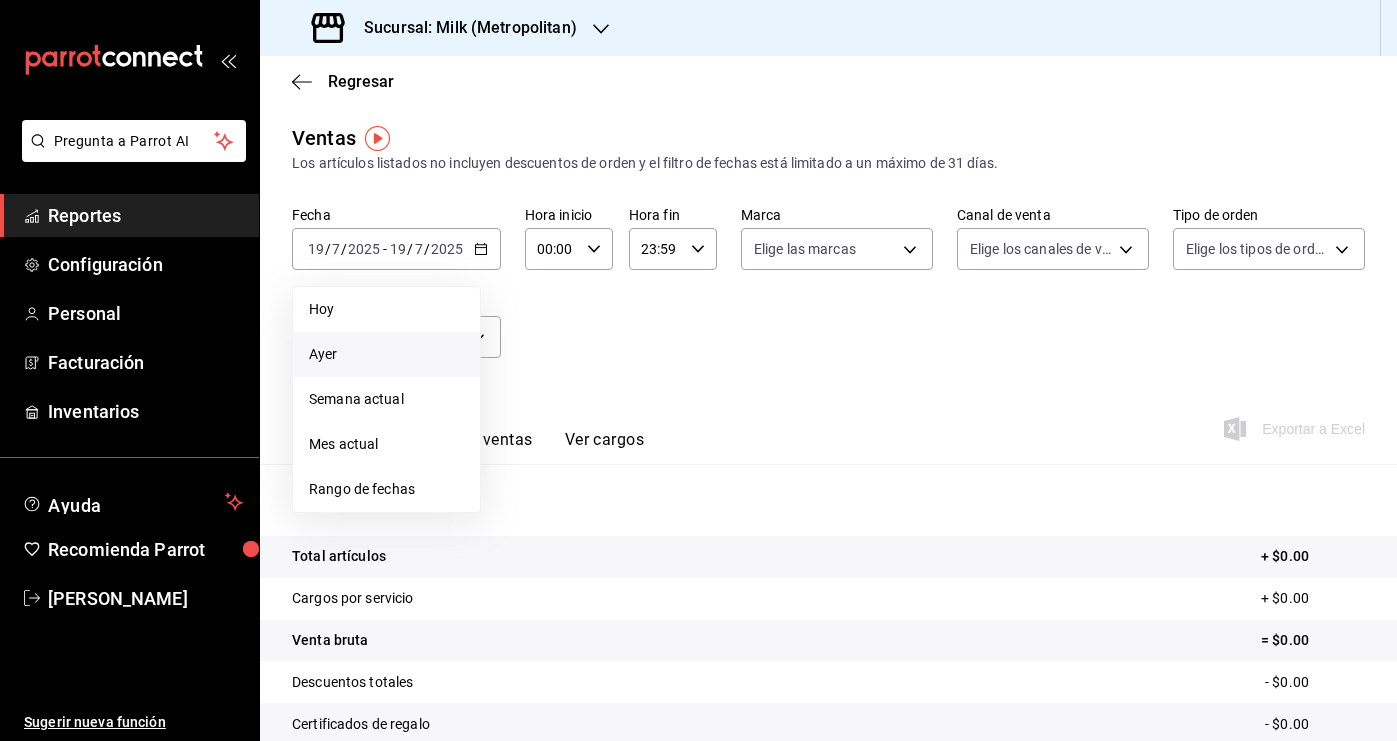 click on "Ayer" at bounding box center [386, 354] 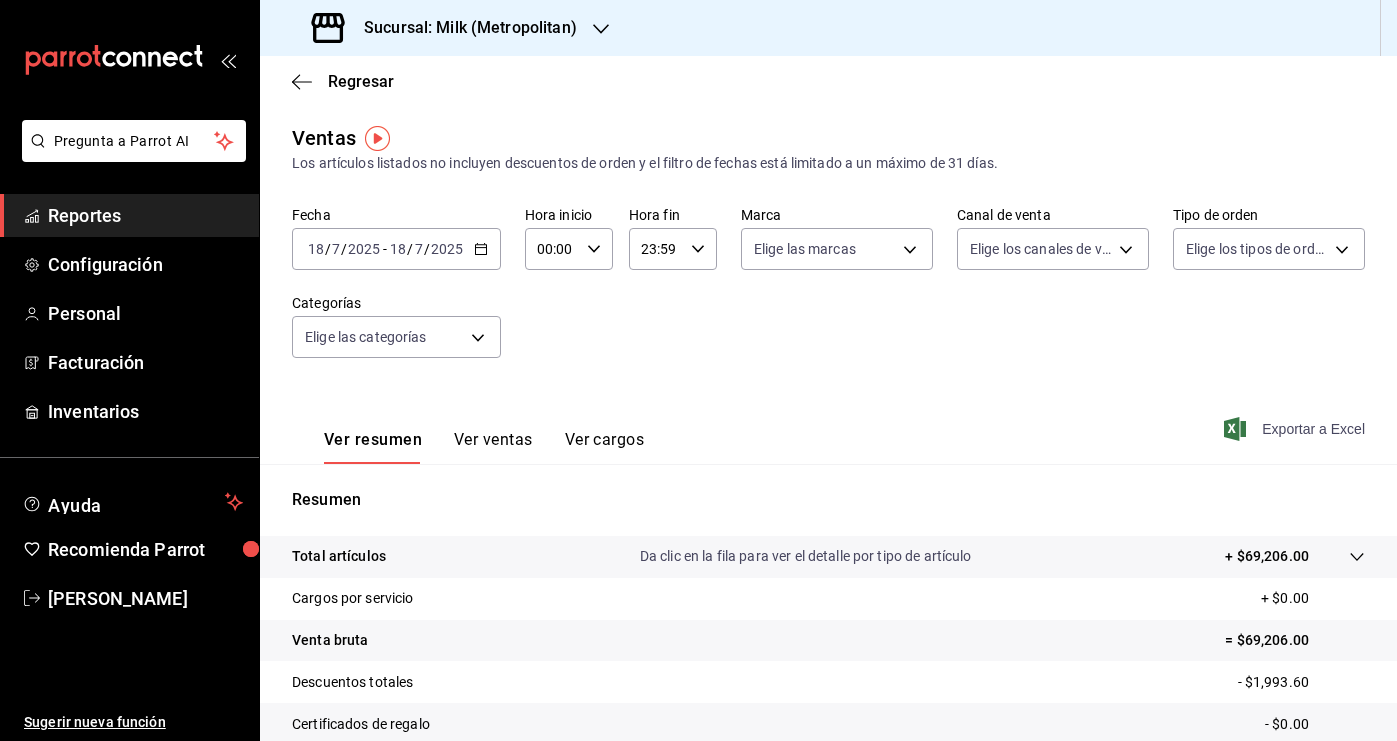 click on "Exportar a Excel" at bounding box center [1296, 429] 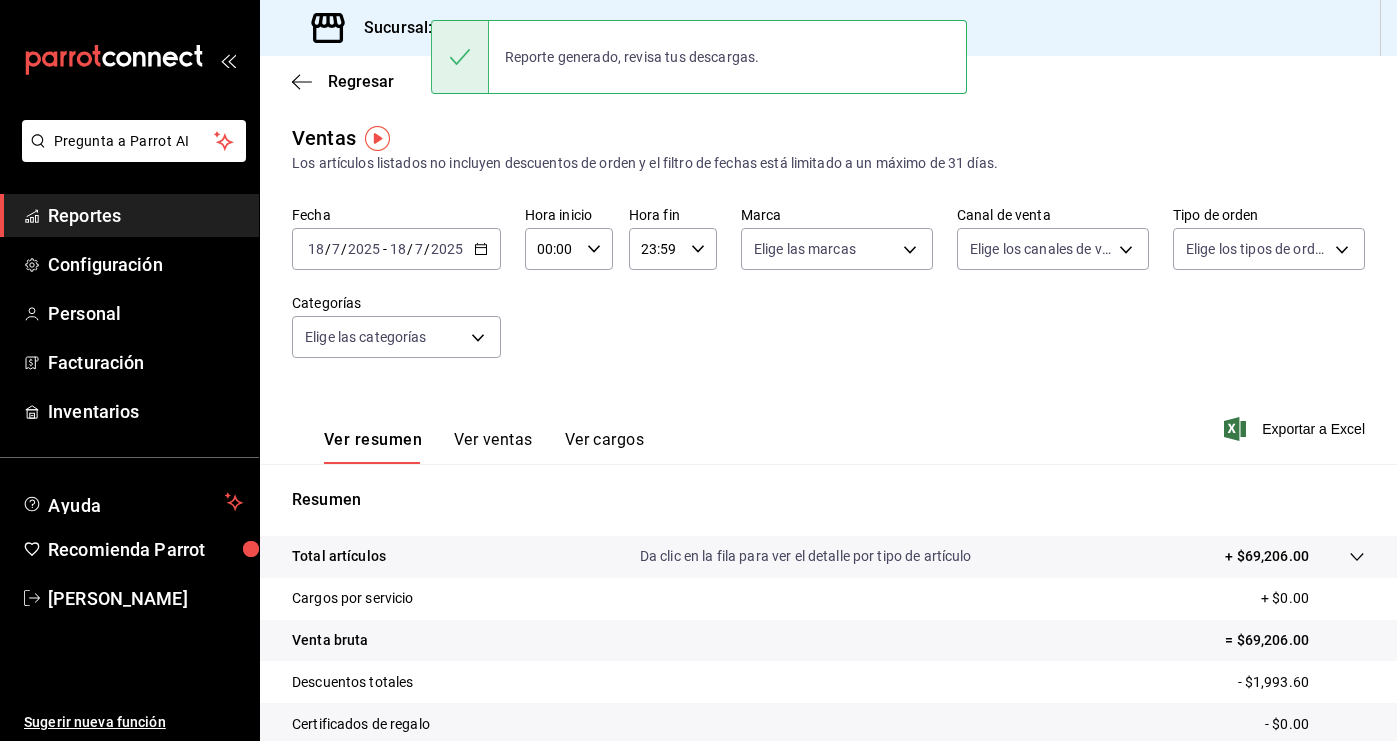 click on "Regresar" at bounding box center [828, 81] 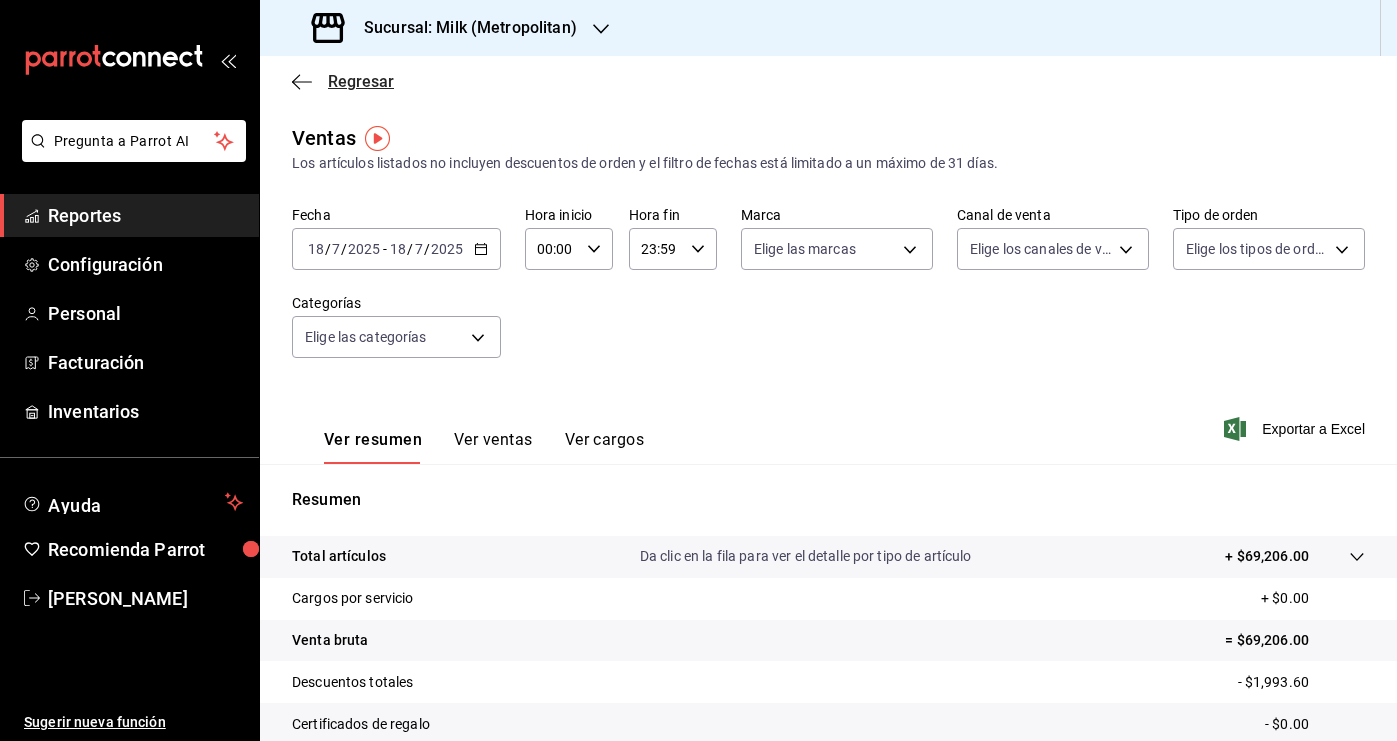 click on "Regresar" at bounding box center (361, 81) 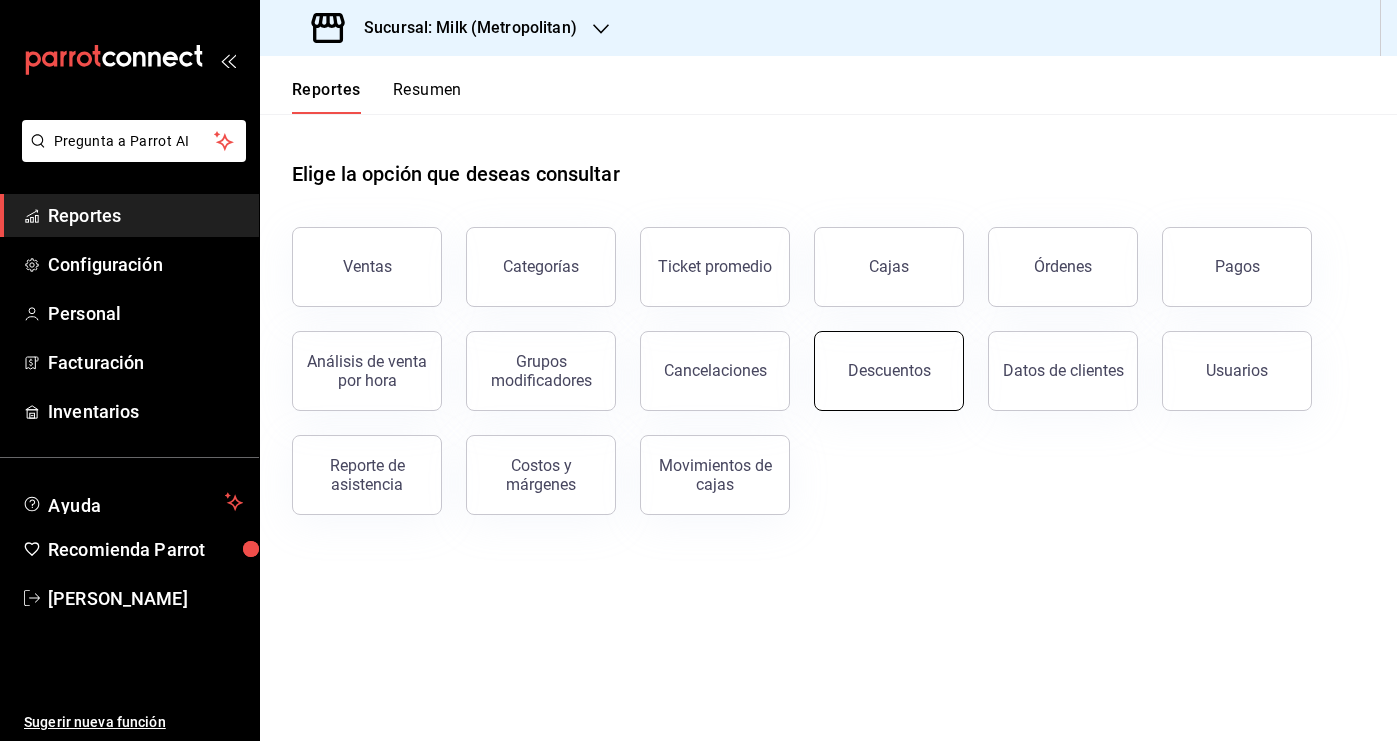 click on "Descuentos" at bounding box center (889, 371) 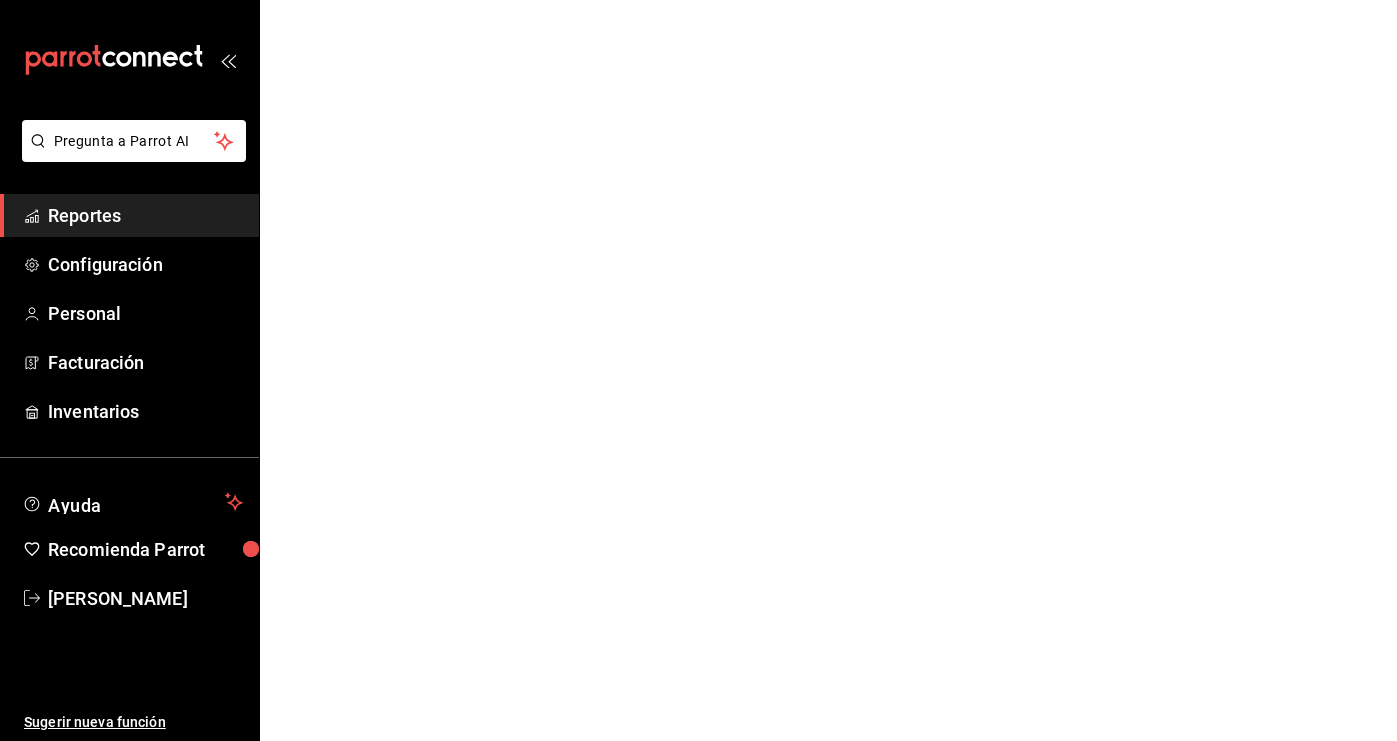 click on "Pregunta a Parrot AI Reportes   Configuración   Personal   Facturación   Inventarios   Ayuda Recomienda Parrot   KRISTOFER DANIEL BAUTISTA MARTINEZ   Sugerir nueva función   Pregunta a Parrot AI Reportes   Configuración   Personal   Facturación   Inventarios   Ayuda Recomienda Parrot   KRISTOFER DANIEL BAUTISTA MARTINEZ   Sugerir nueva función   GANA 1 MES GRATIS EN TU SUSCRIPCIÓN AQUÍ ¿Recuerdas cómo empezó tu restaurante?
Hoy puedes ayudar a un colega a tener el mismo cambio que tú viviste.
Recomienda Parrot directamente desde tu Portal Administrador.
Es fácil y rápido.
🎁 Por cada restaurante que se una, ganas 1 mes gratis. Ver video tutorial Ir a video Visitar centro de ayuda (81) 2046 6363 soporte@parrotsoftware.io Visitar centro de ayuda (81) 2046 6363 soporte@parrotsoftware.io" at bounding box center (698, 0) 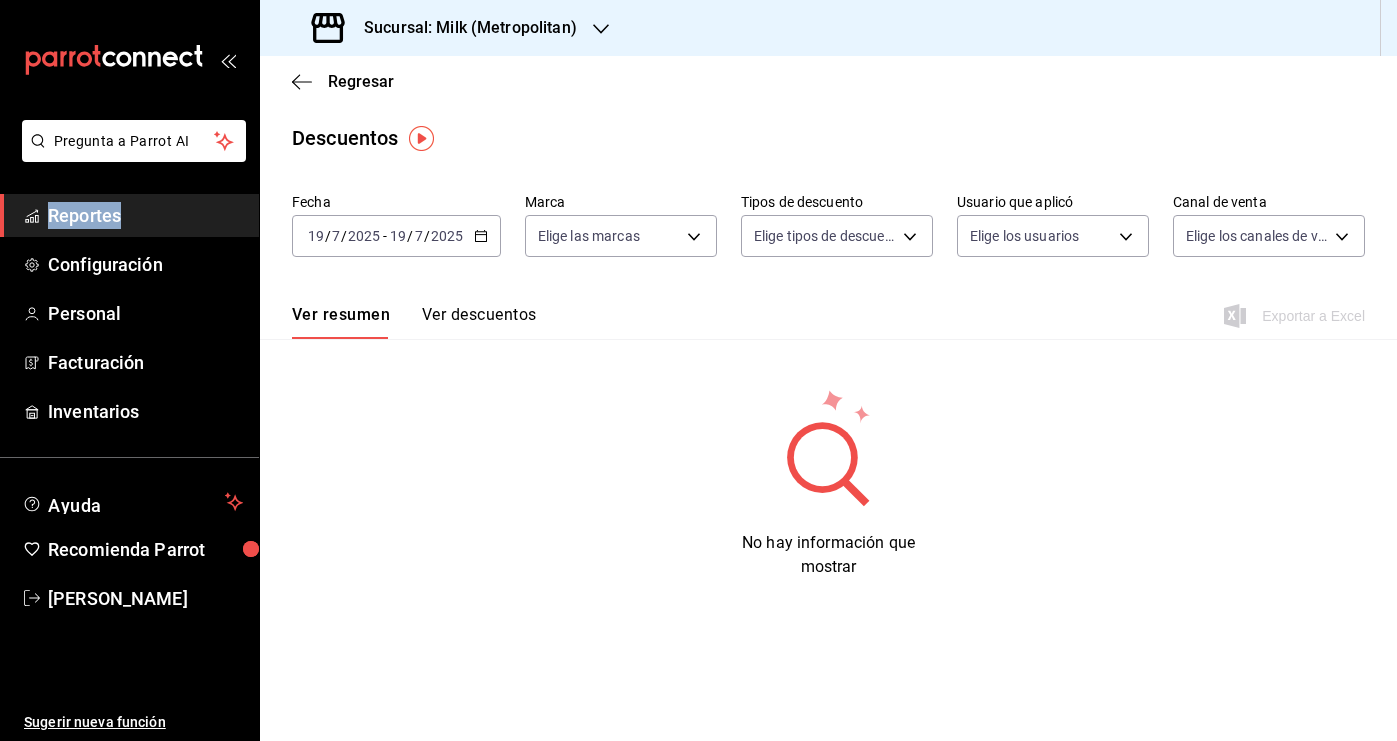 click 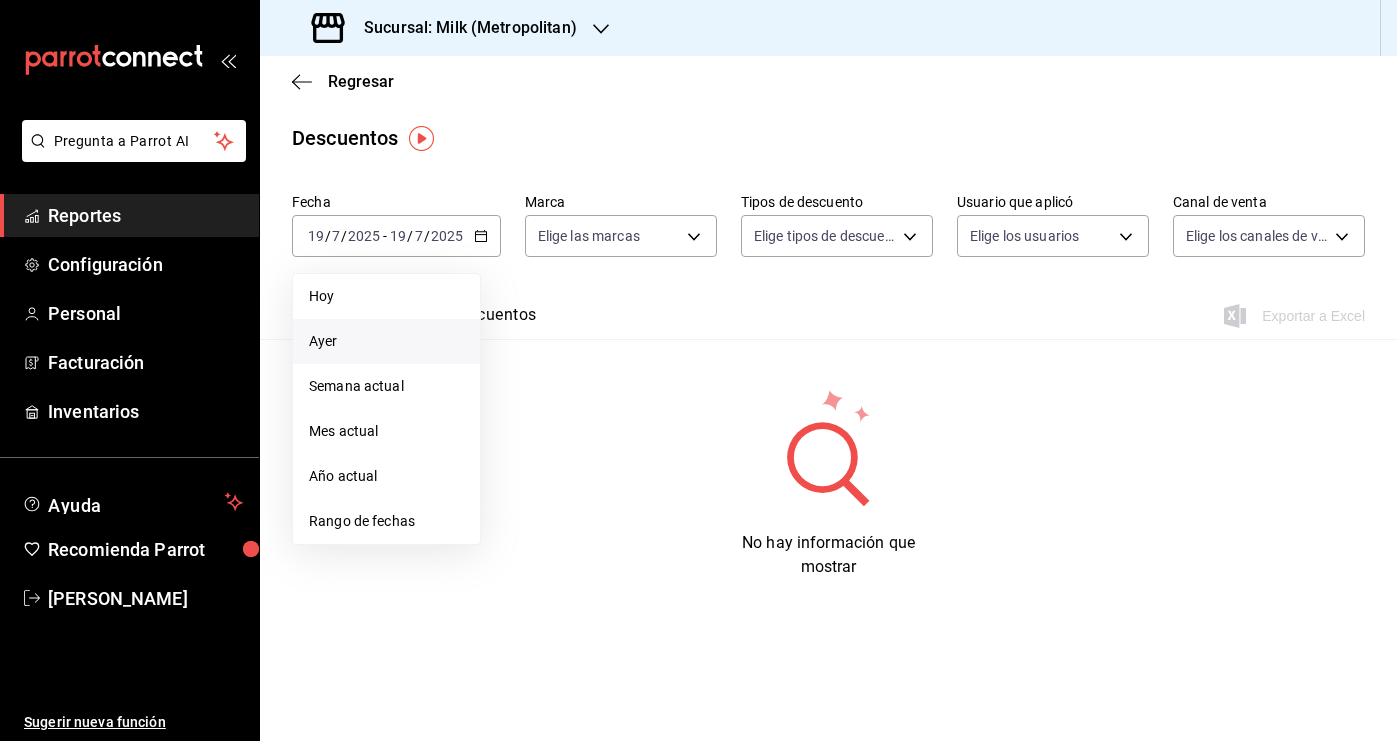 click on "Ayer" at bounding box center (386, 341) 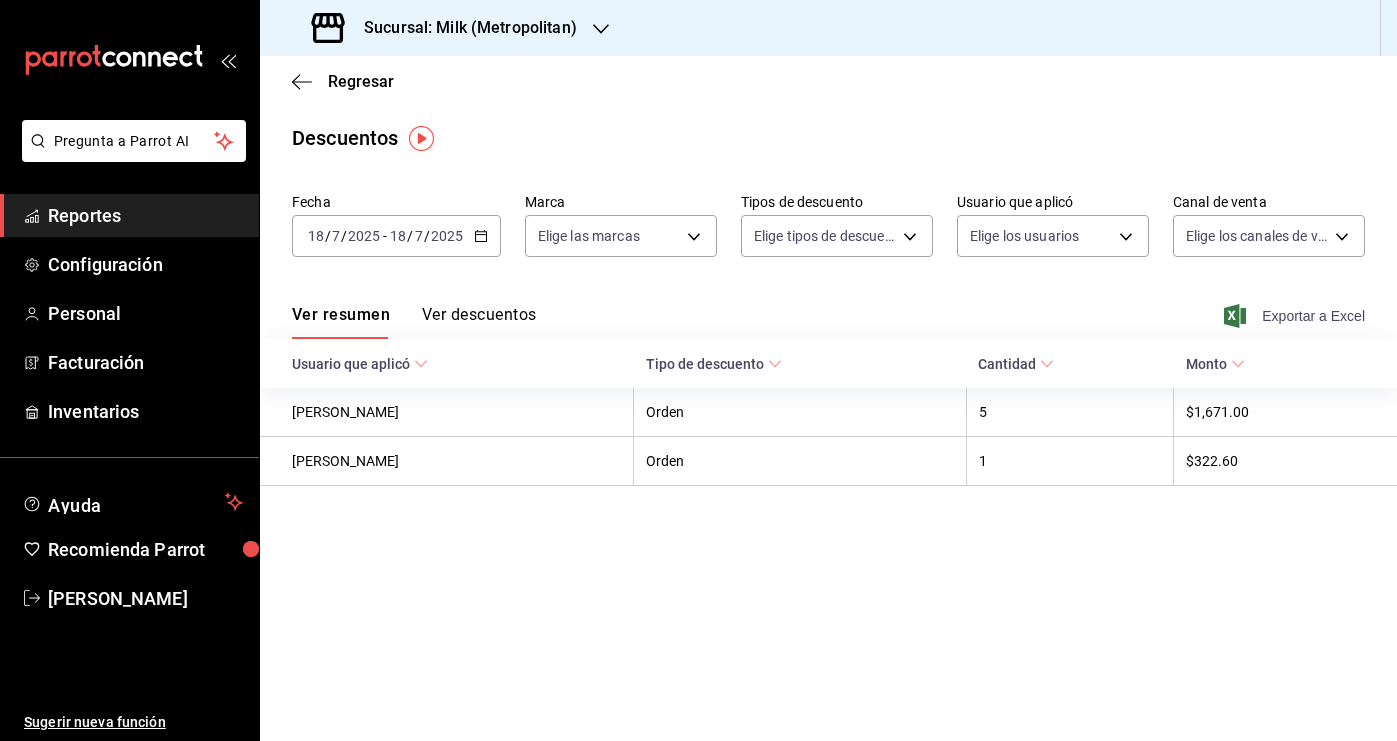 click on "Exportar a Excel" at bounding box center [1296, 316] 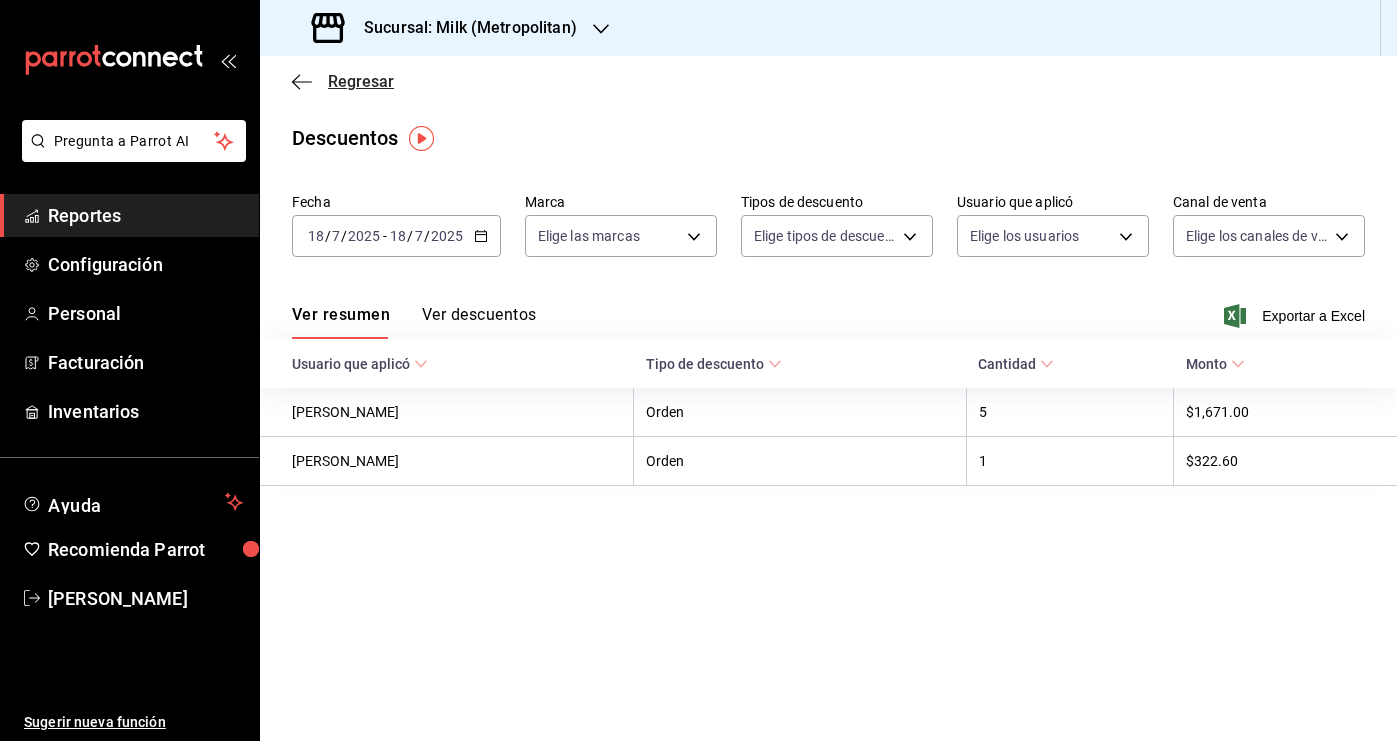 click on "Regresar" at bounding box center (361, 81) 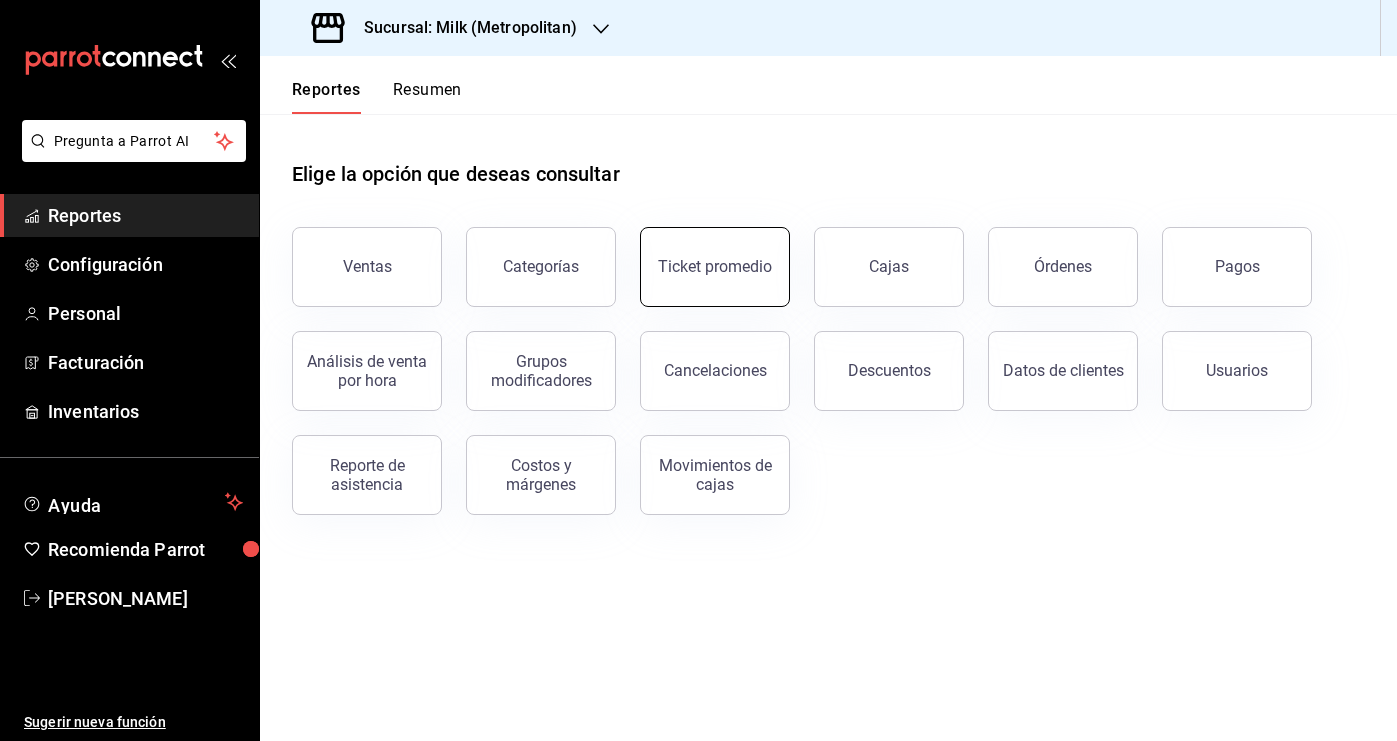 click on "Ticket promedio" at bounding box center [715, 267] 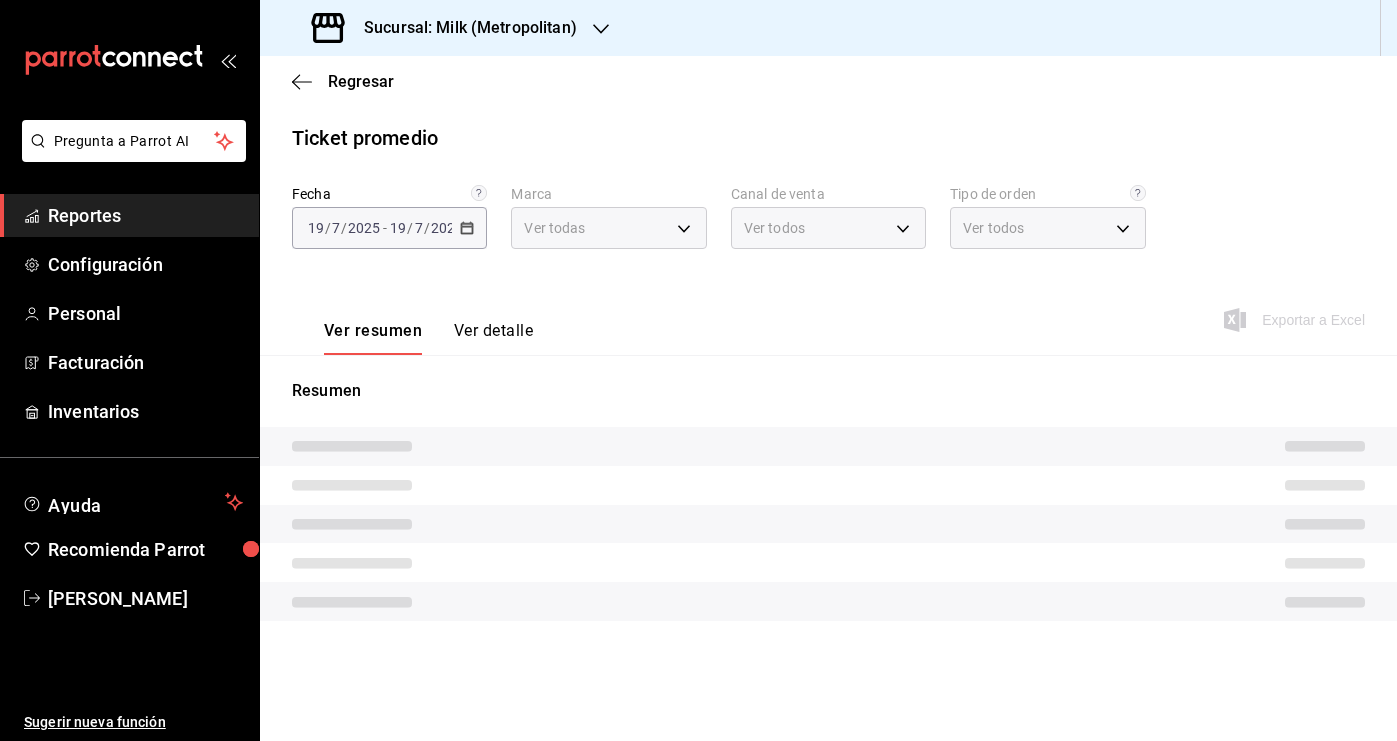 type on "57c9fc47-e65f-4221-a10c-96a6466a6251" 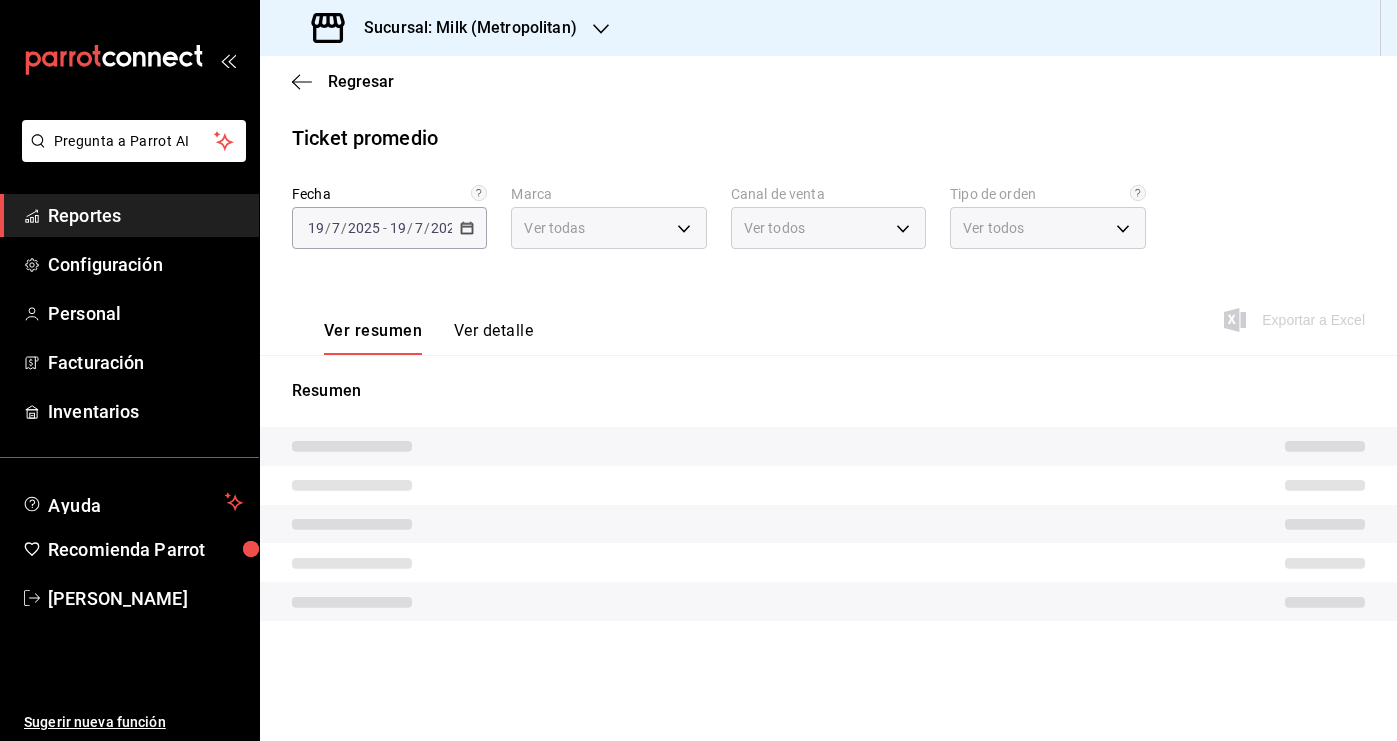 type on "PARROT,UBER_EATS,RAPPI,DIDI_FOOD,ONLINE" 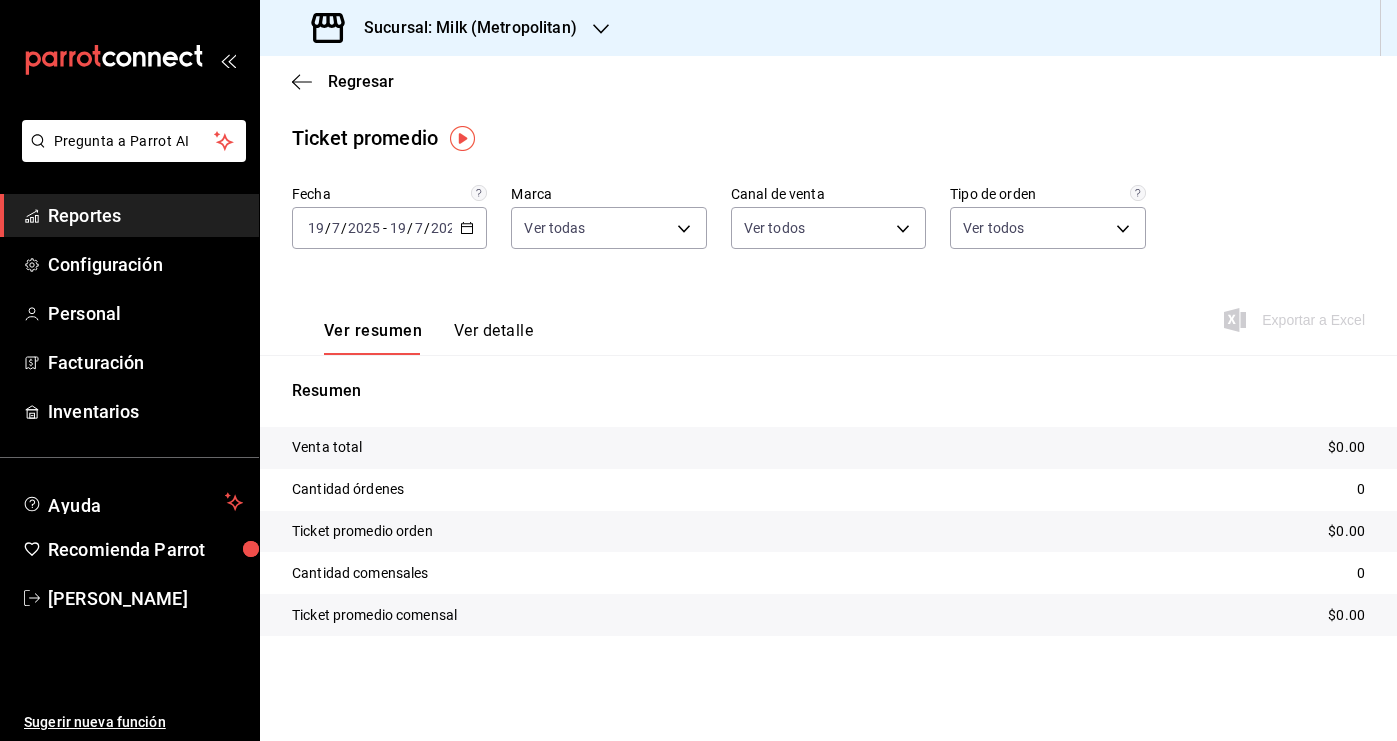 click on "2025-07-19 19 / 7 / 2025 - 2025-07-19 19 / 7 / 2025" at bounding box center [389, 228] 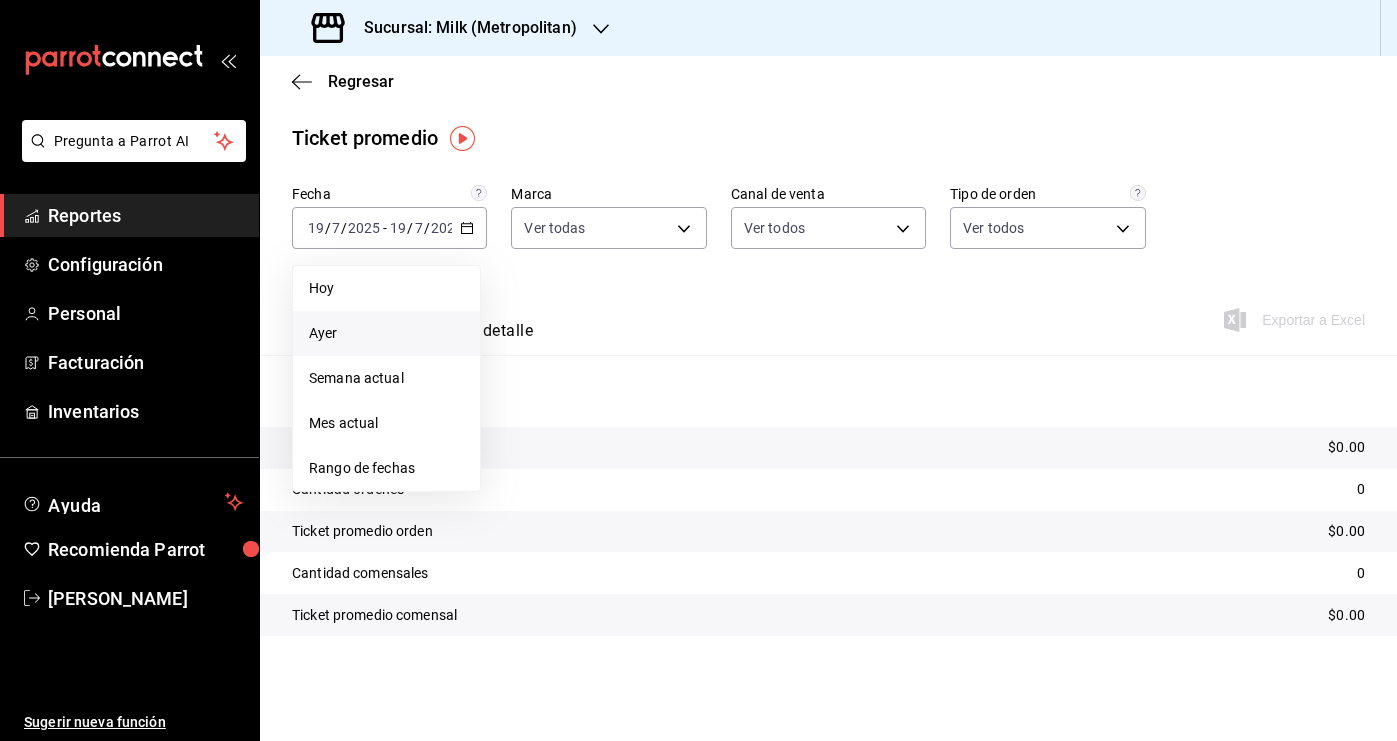 click on "Ayer" at bounding box center [386, 333] 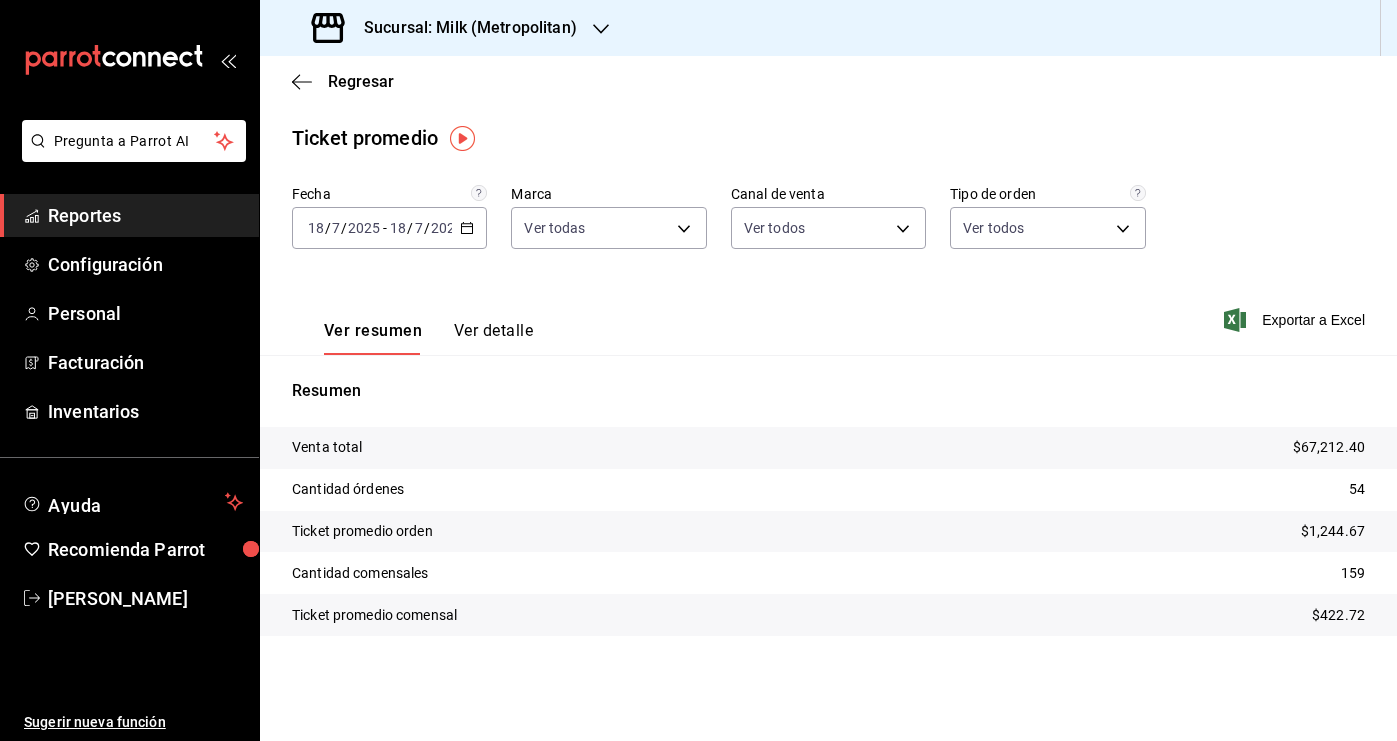 click on "Regresar" at bounding box center (828, 81) 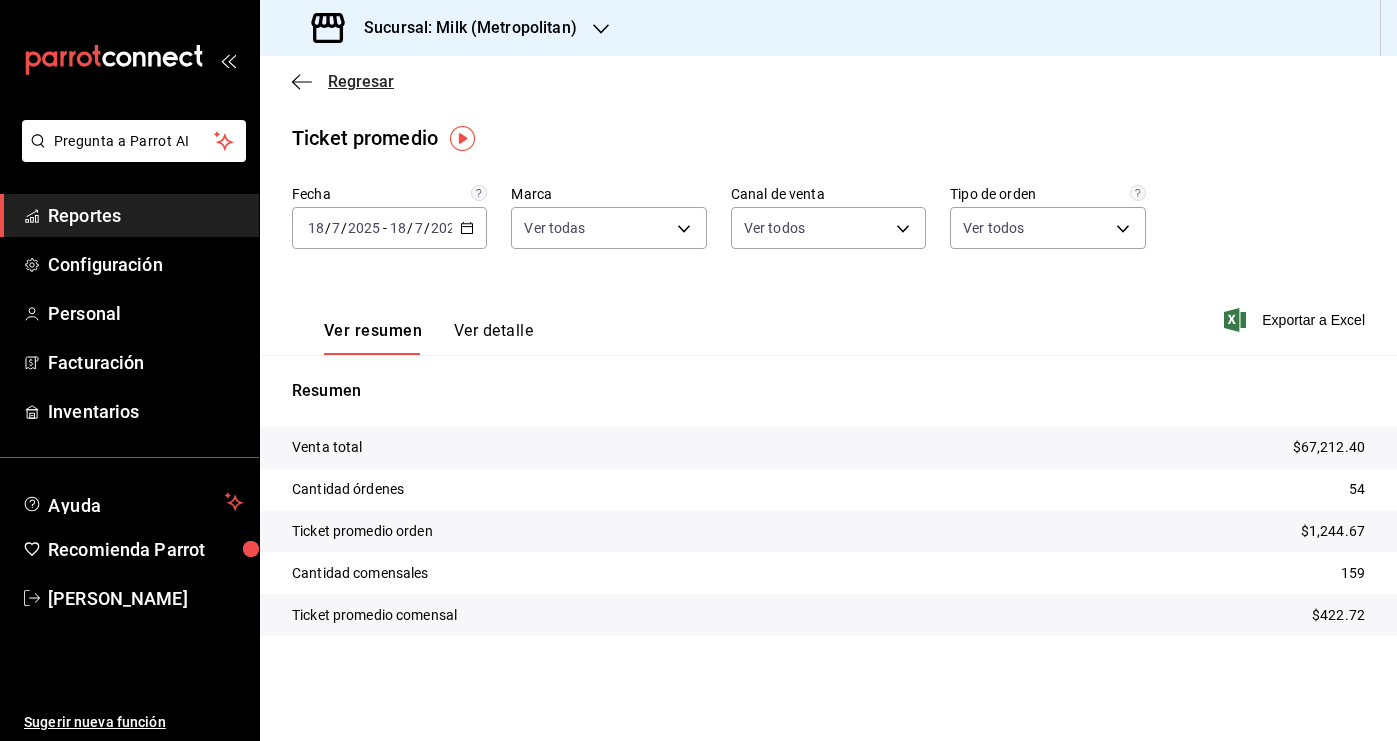 click on "Regresar" at bounding box center [361, 81] 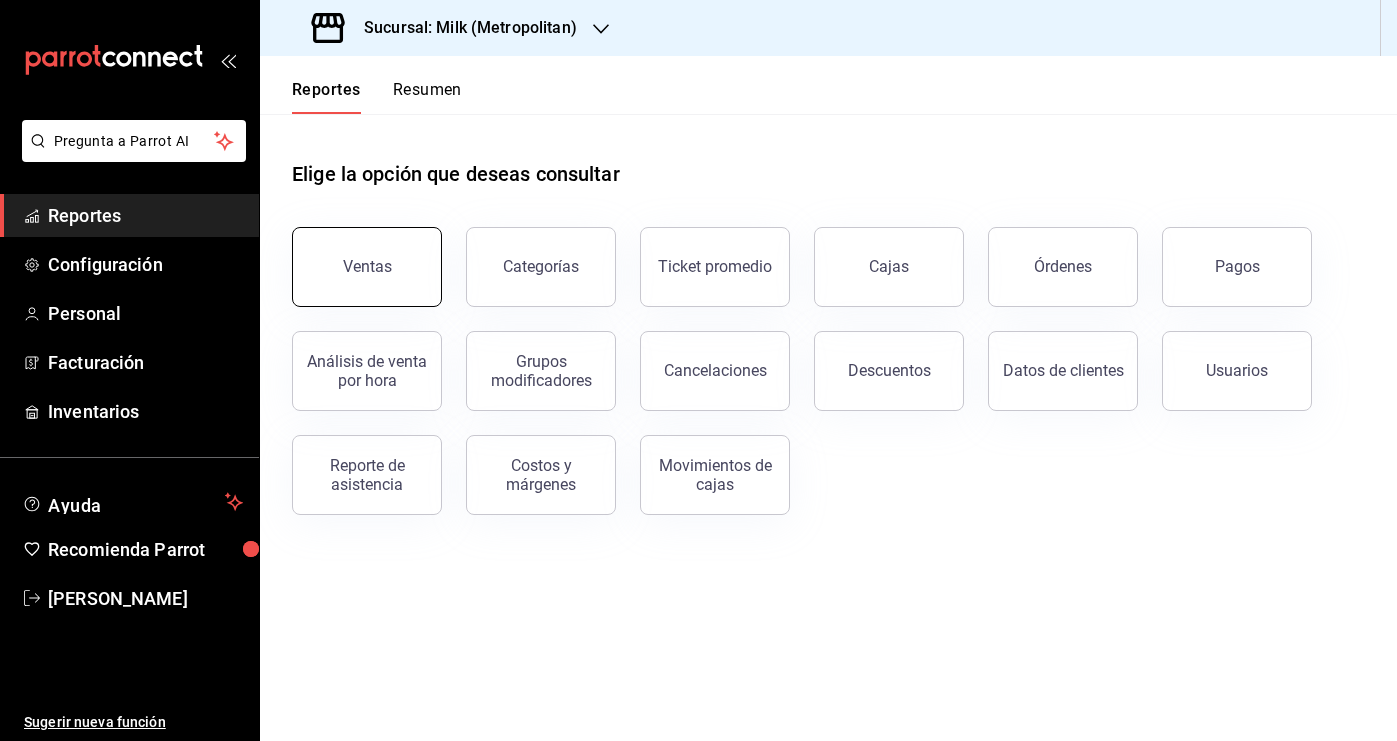click on "Ventas" at bounding box center [367, 267] 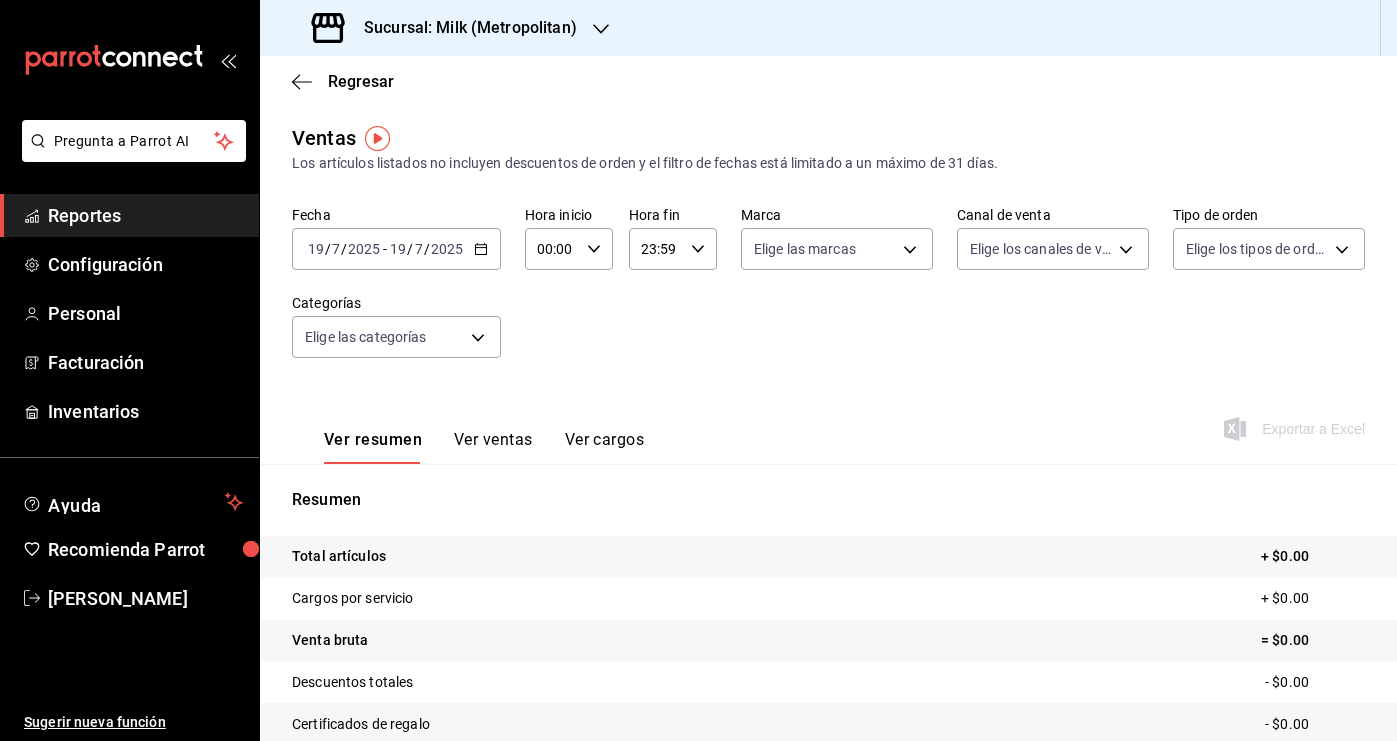 click 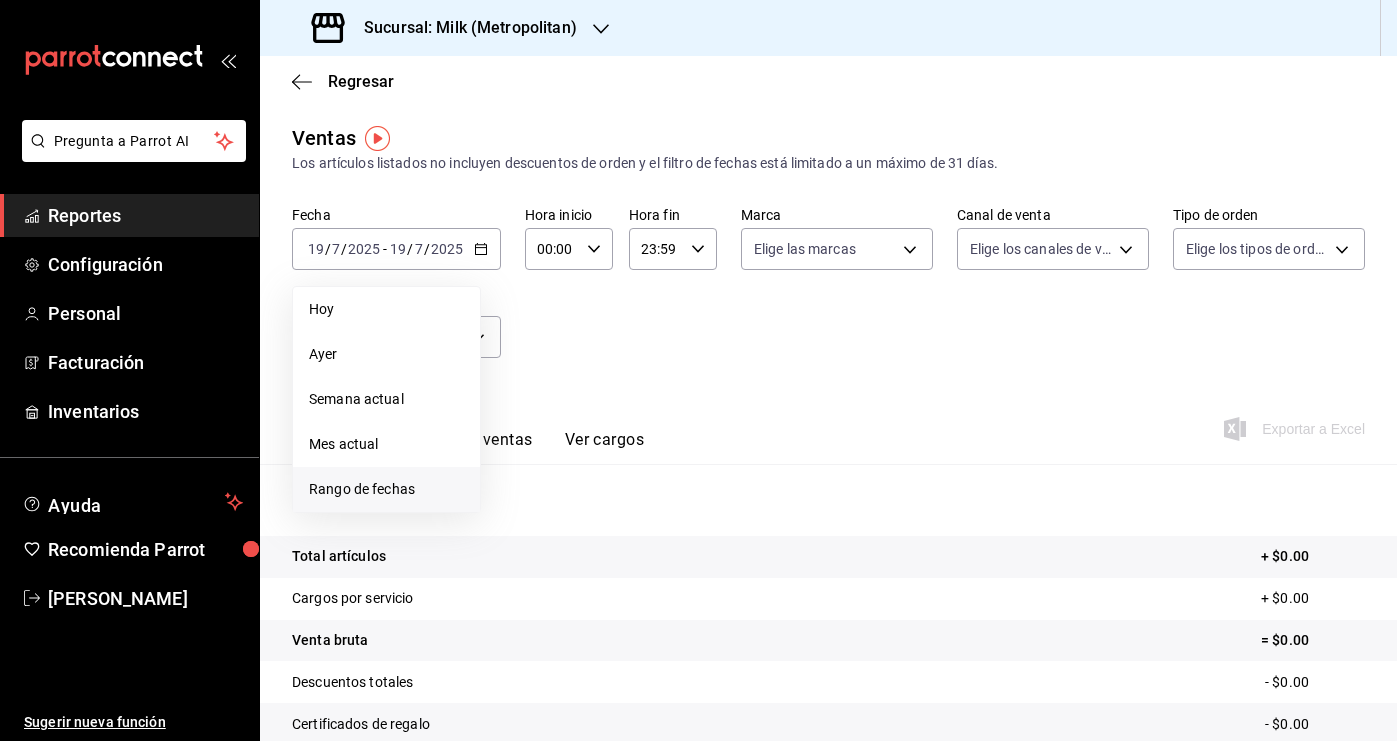 click on "Rango de fechas" at bounding box center [386, 489] 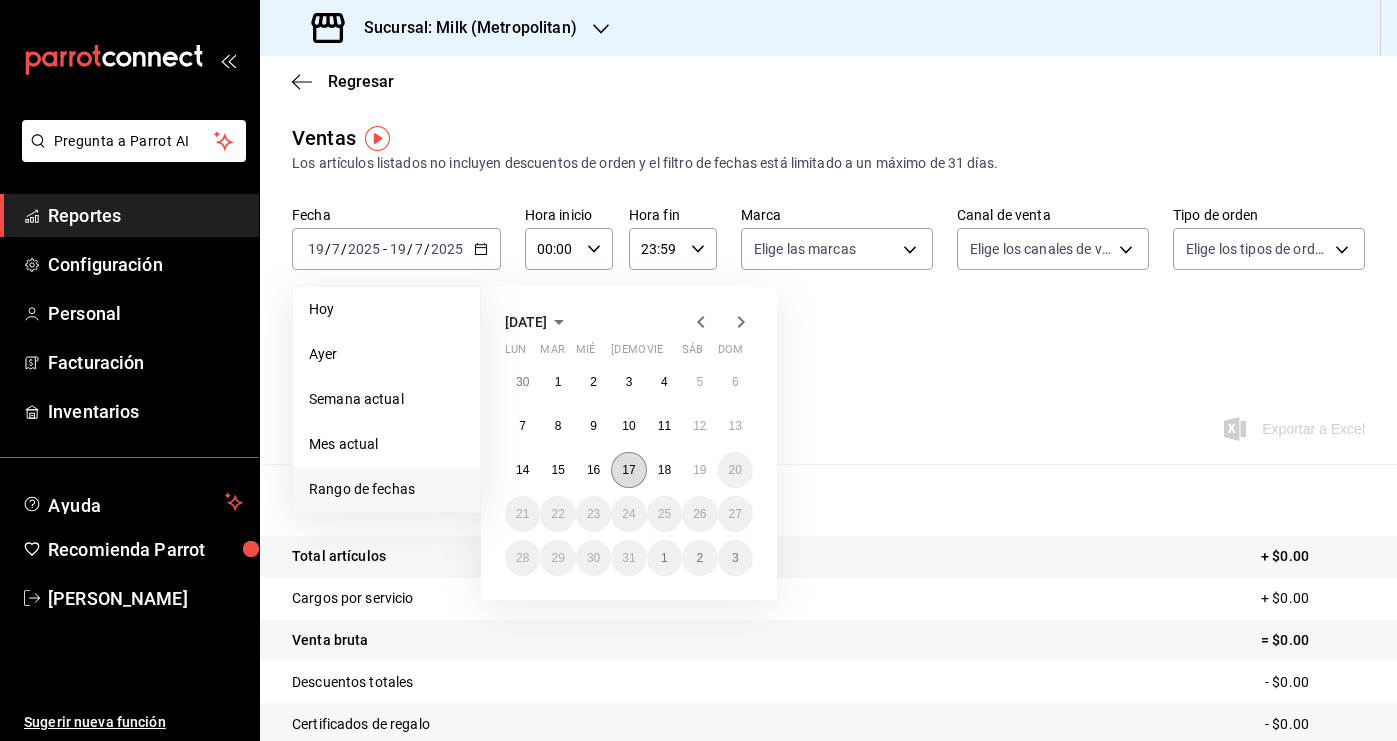 click on "17" at bounding box center (628, 470) 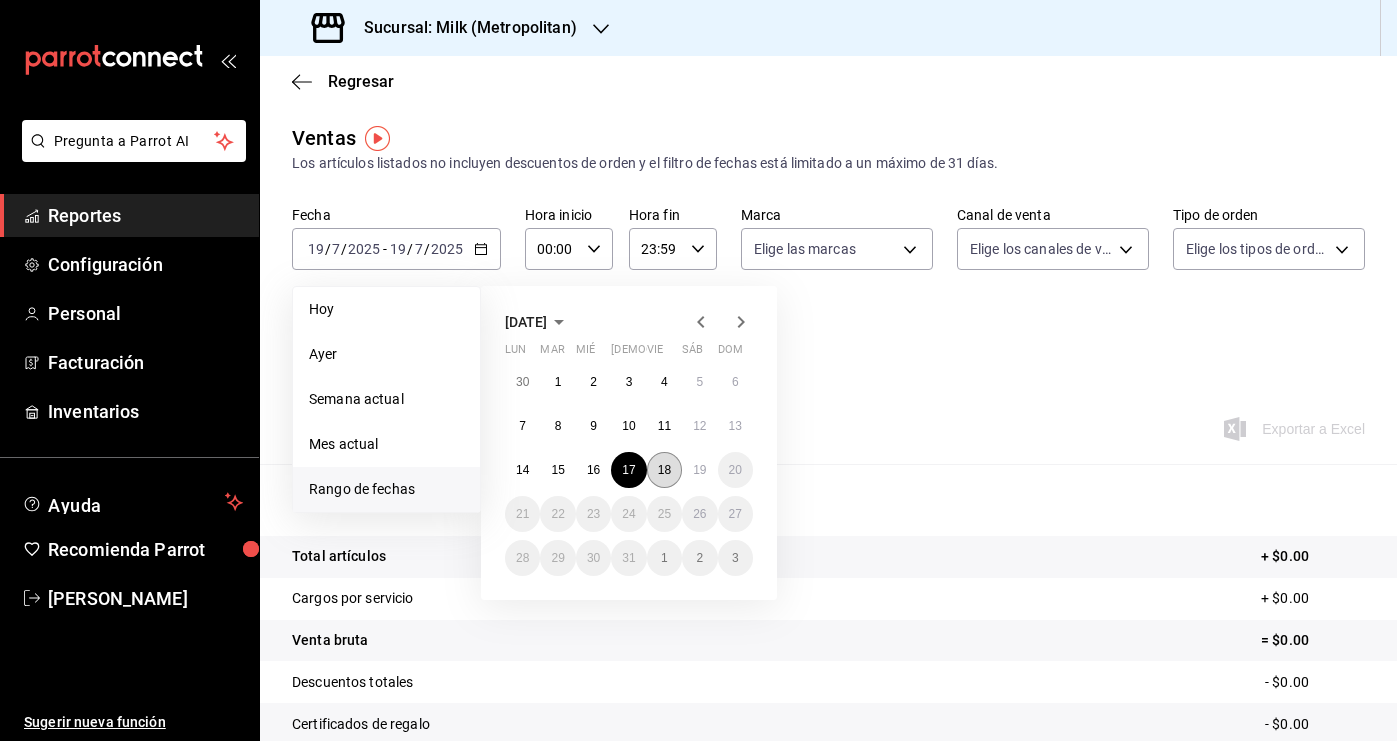 click on "18" at bounding box center (664, 470) 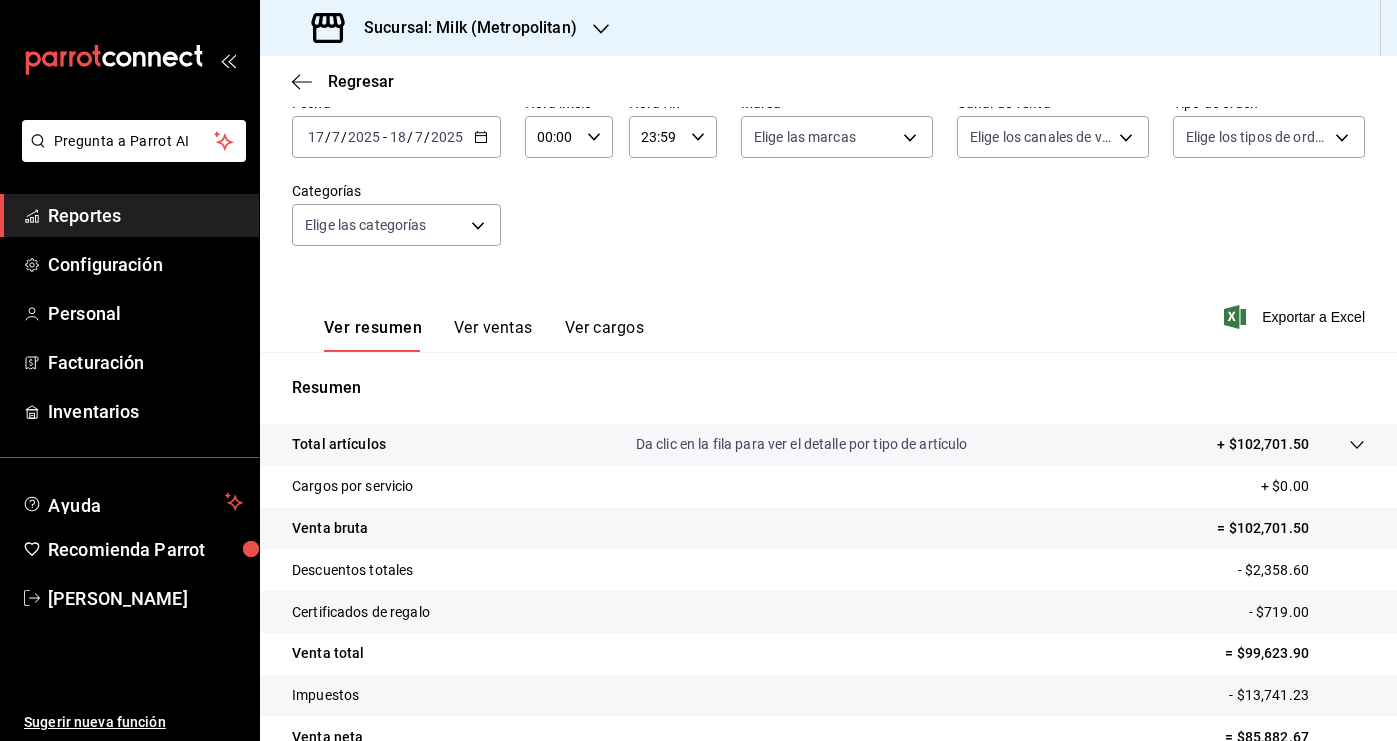 scroll, scrollTop: 108, scrollLeft: 0, axis: vertical 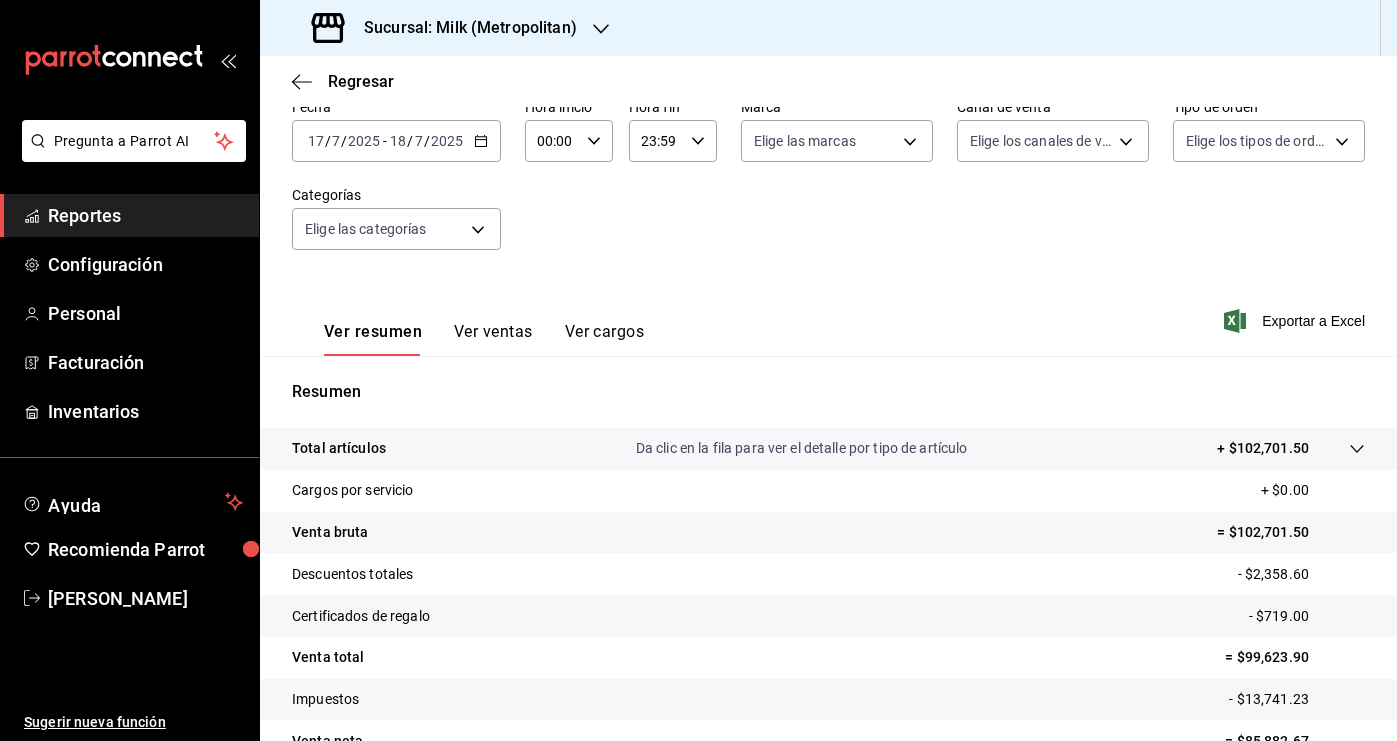 click 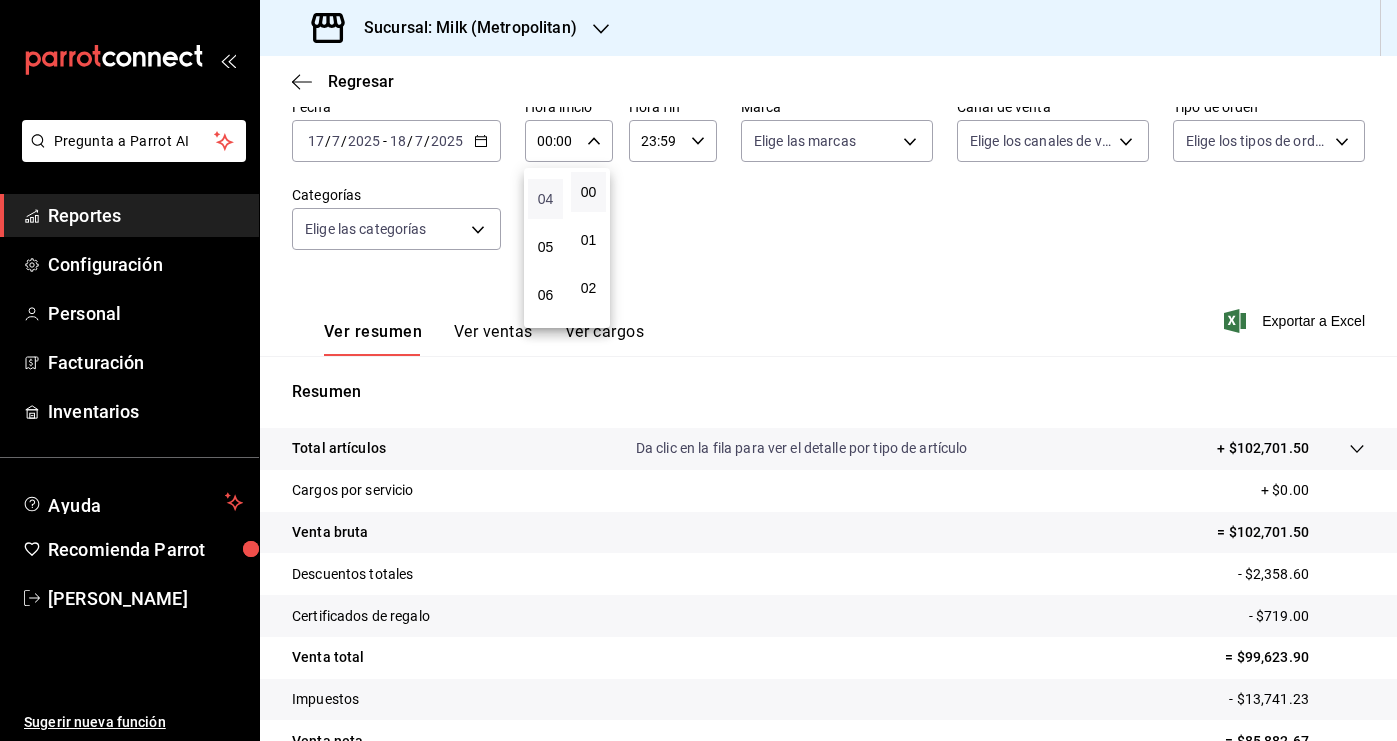 scroll, scrollTop: 186, scrollLeft: 0, axis: vertical 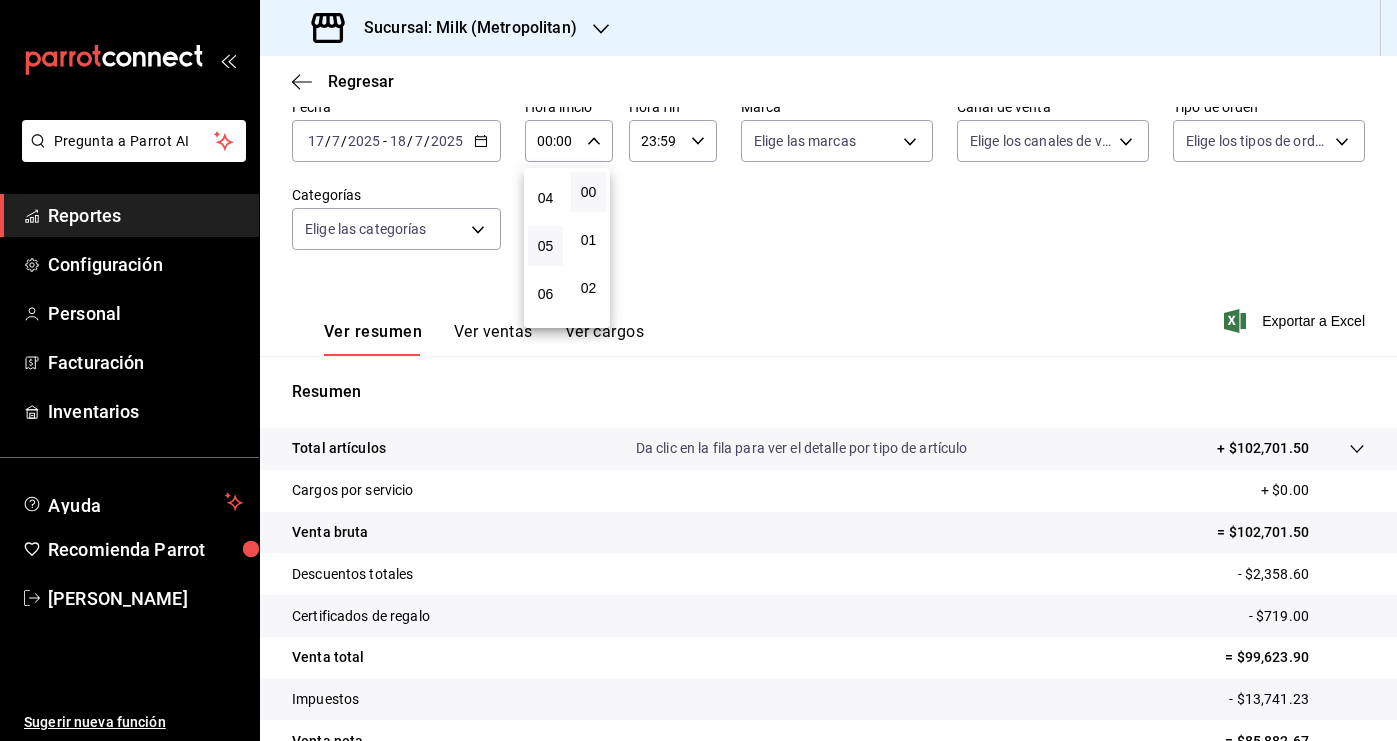 click on "05" at bounding box center [545, 246] 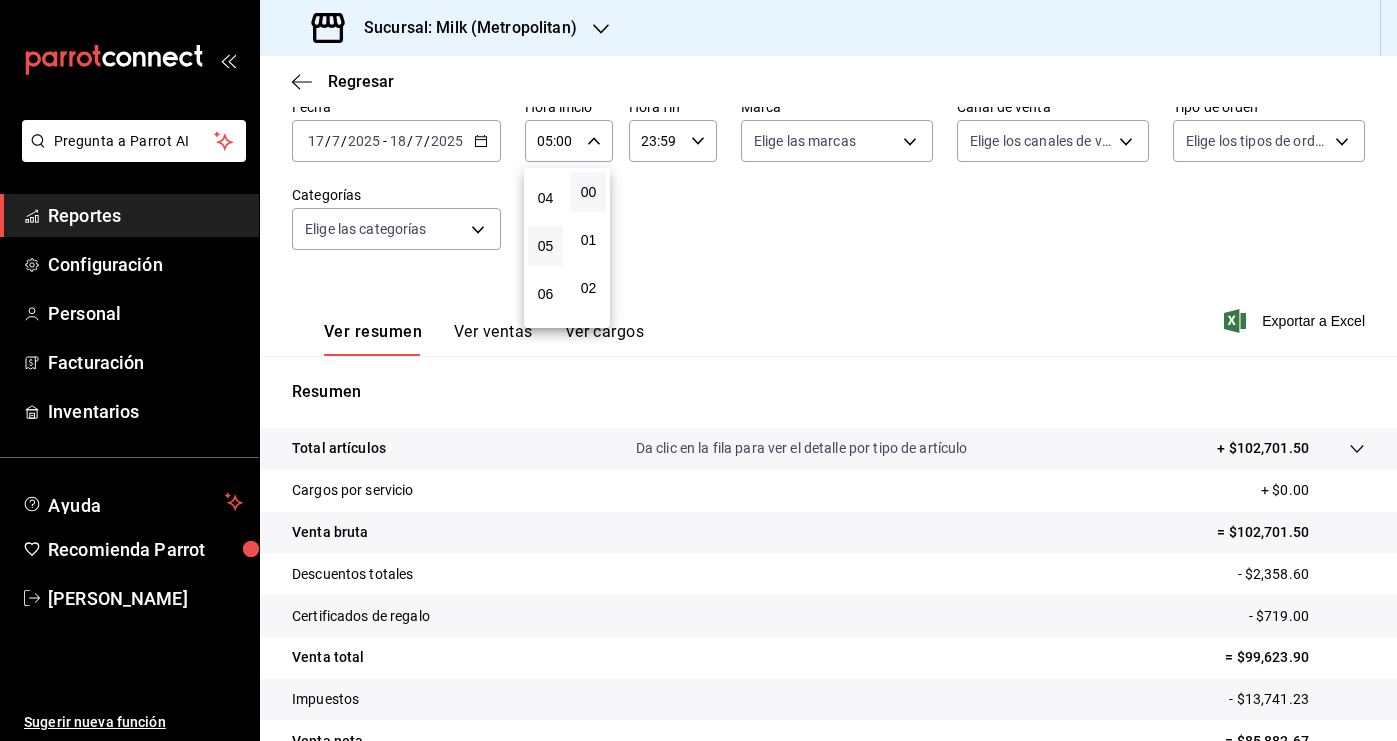 click at bounding box center (698, 370) 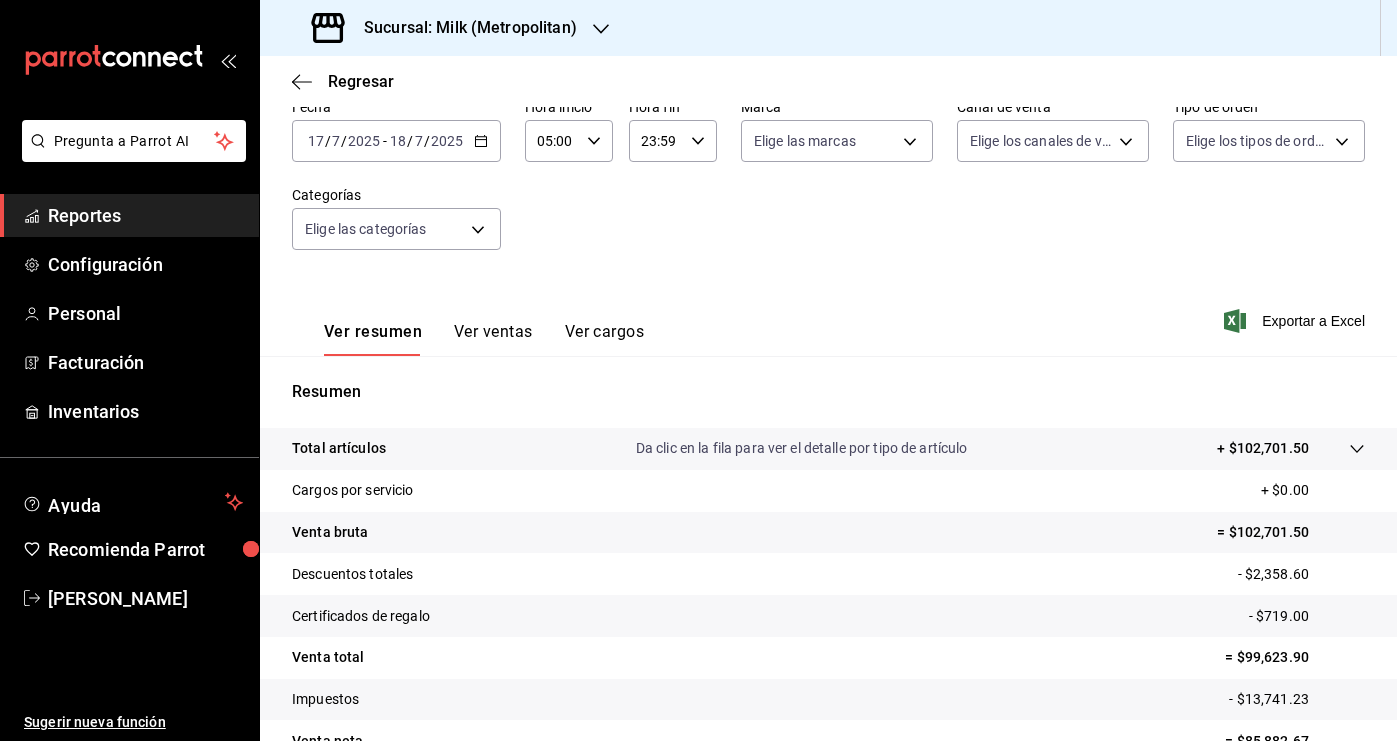 click 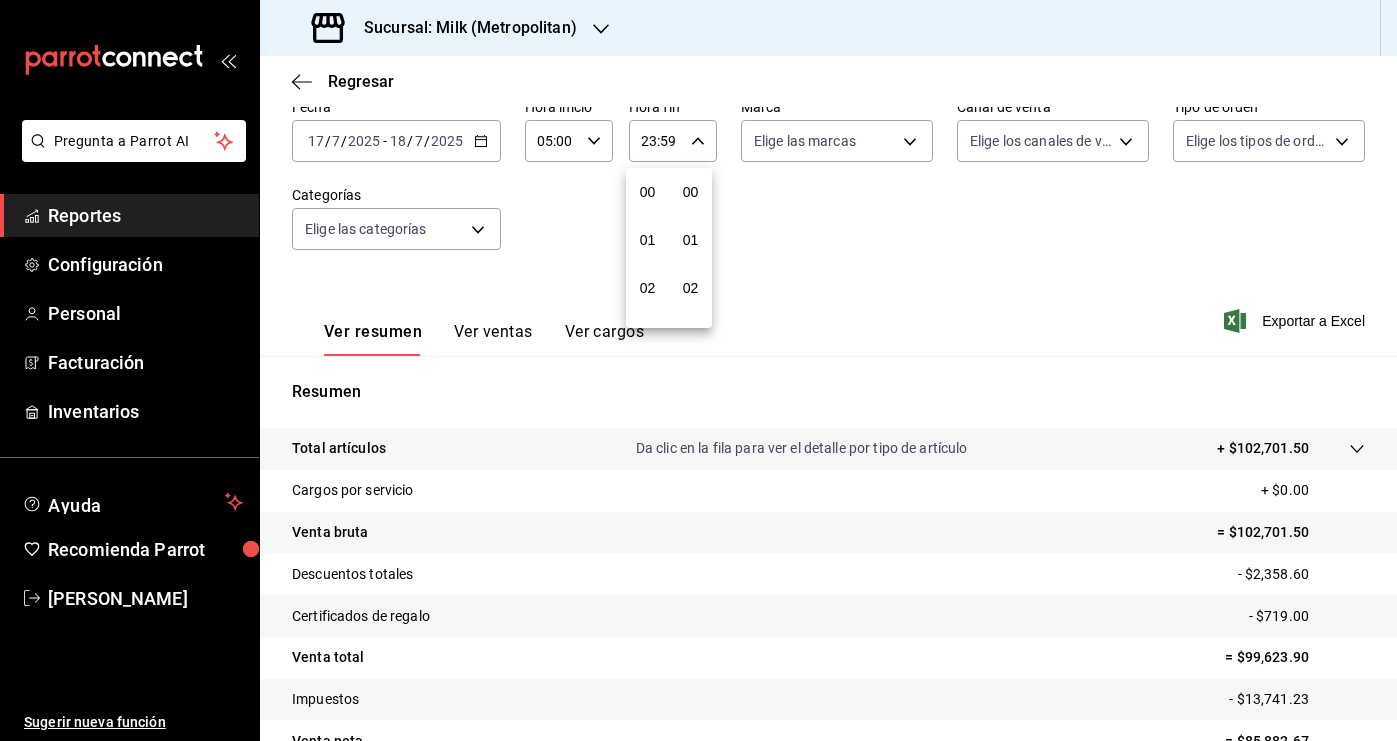 scroll, scrollTop: 1016, scrollLeft: 0, axis: vertical 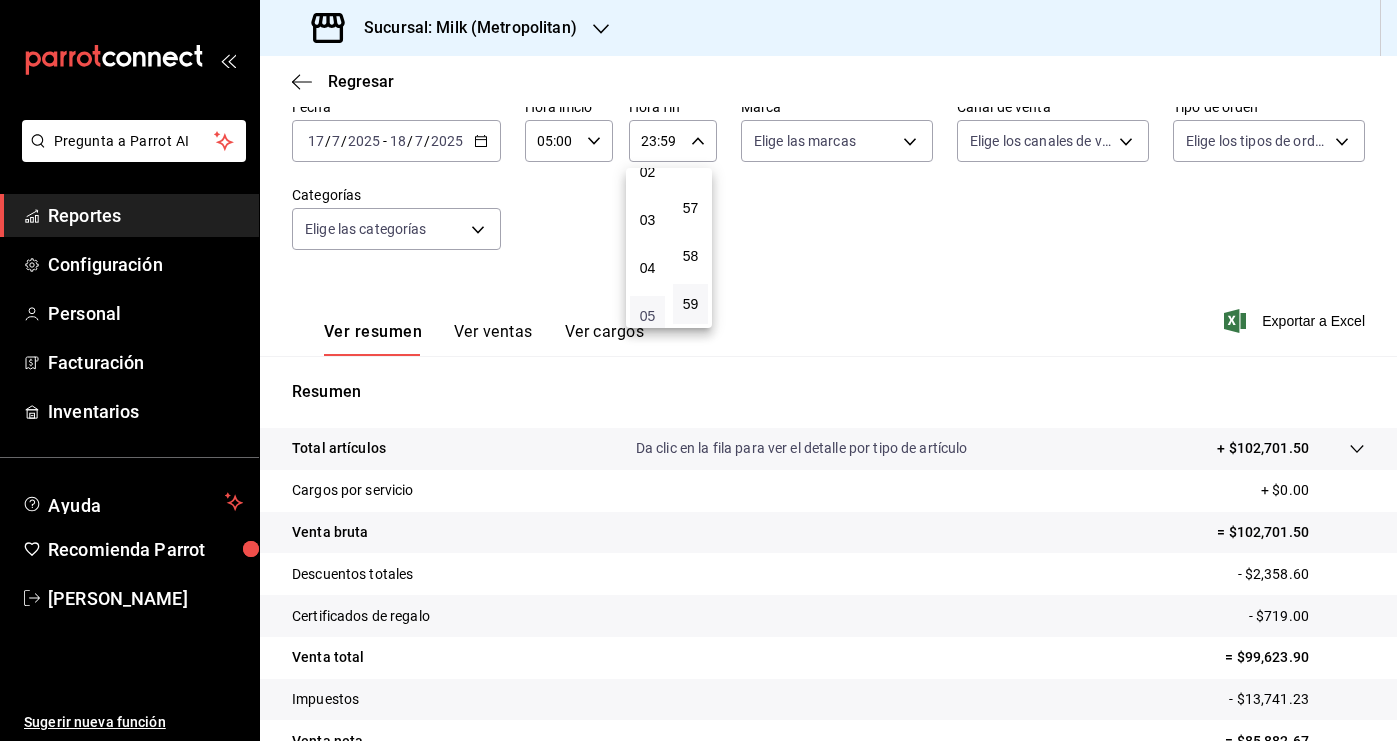 click on "05" at bounding box center [647, 316] 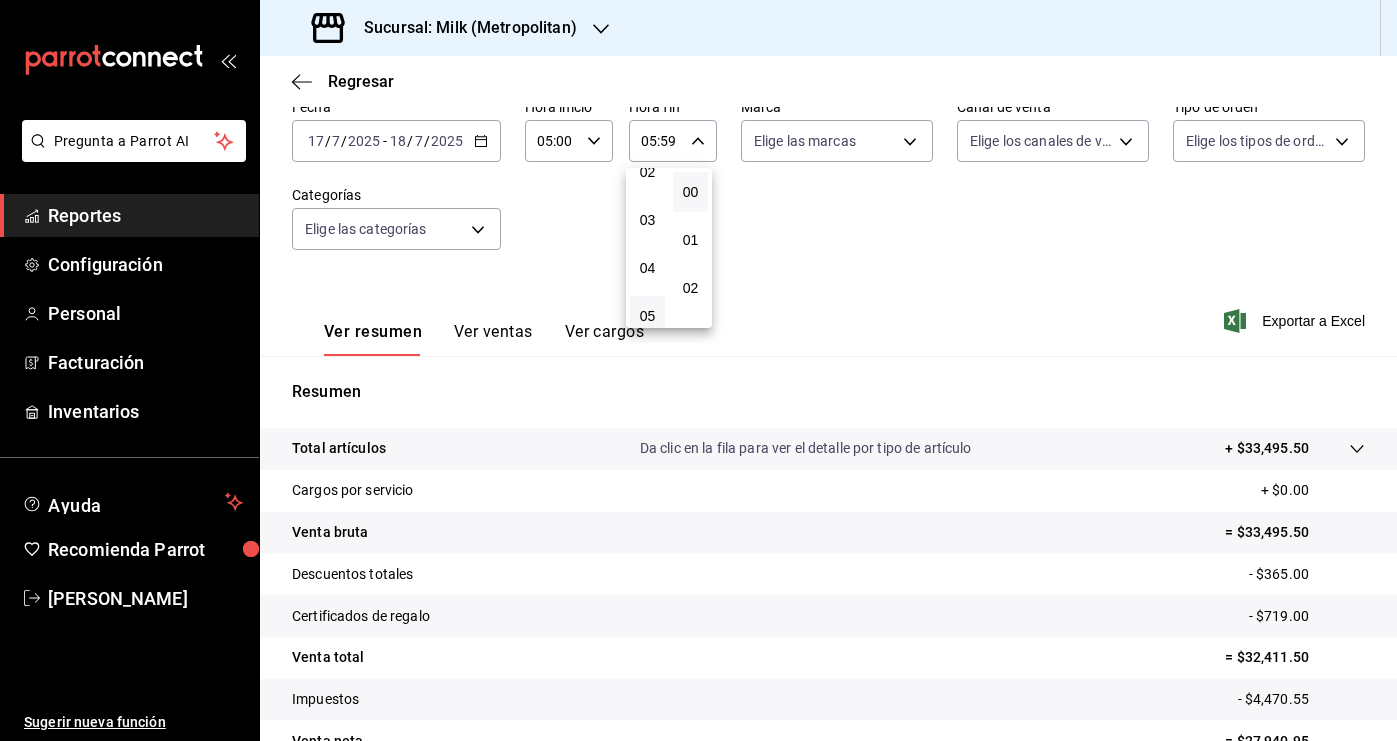 scroll, scrollTop: 0, scrollLeft: 0, axis: both 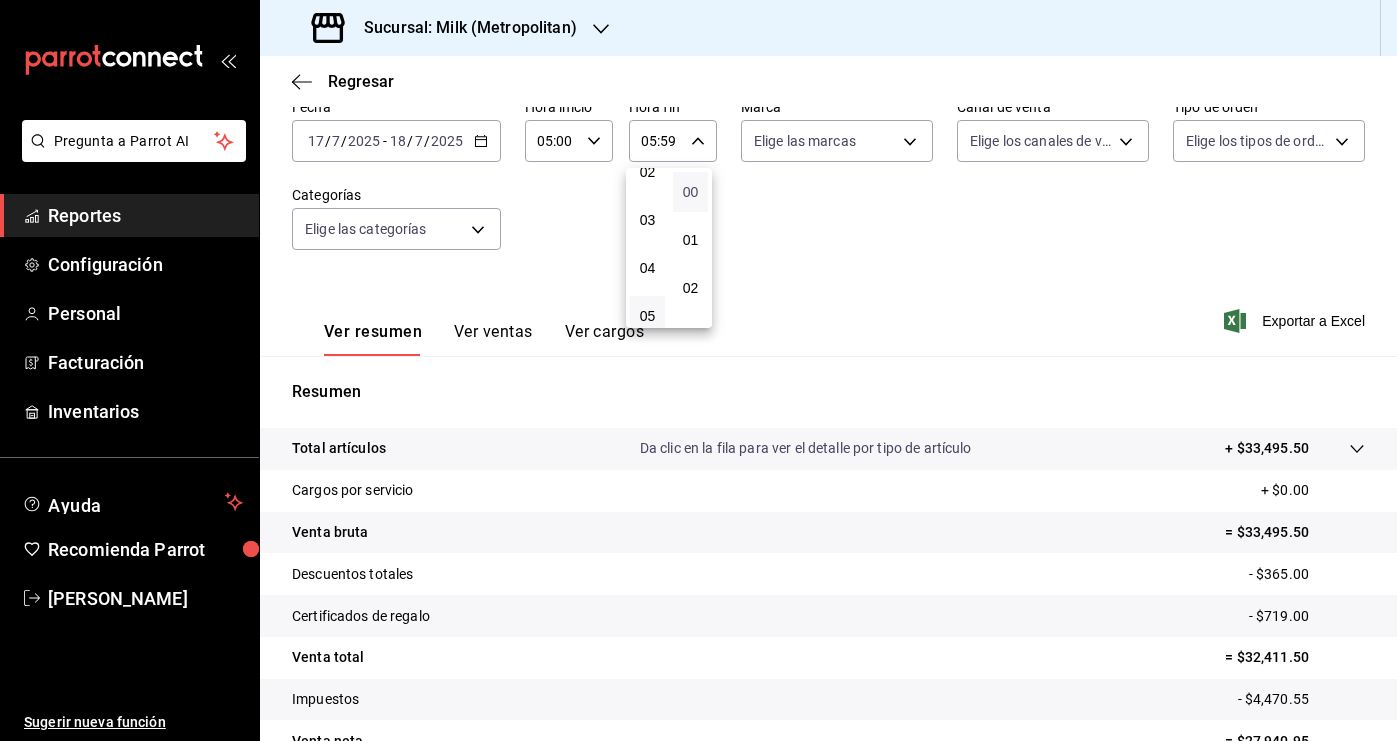 click on "00" at bounding box center [690, 192] 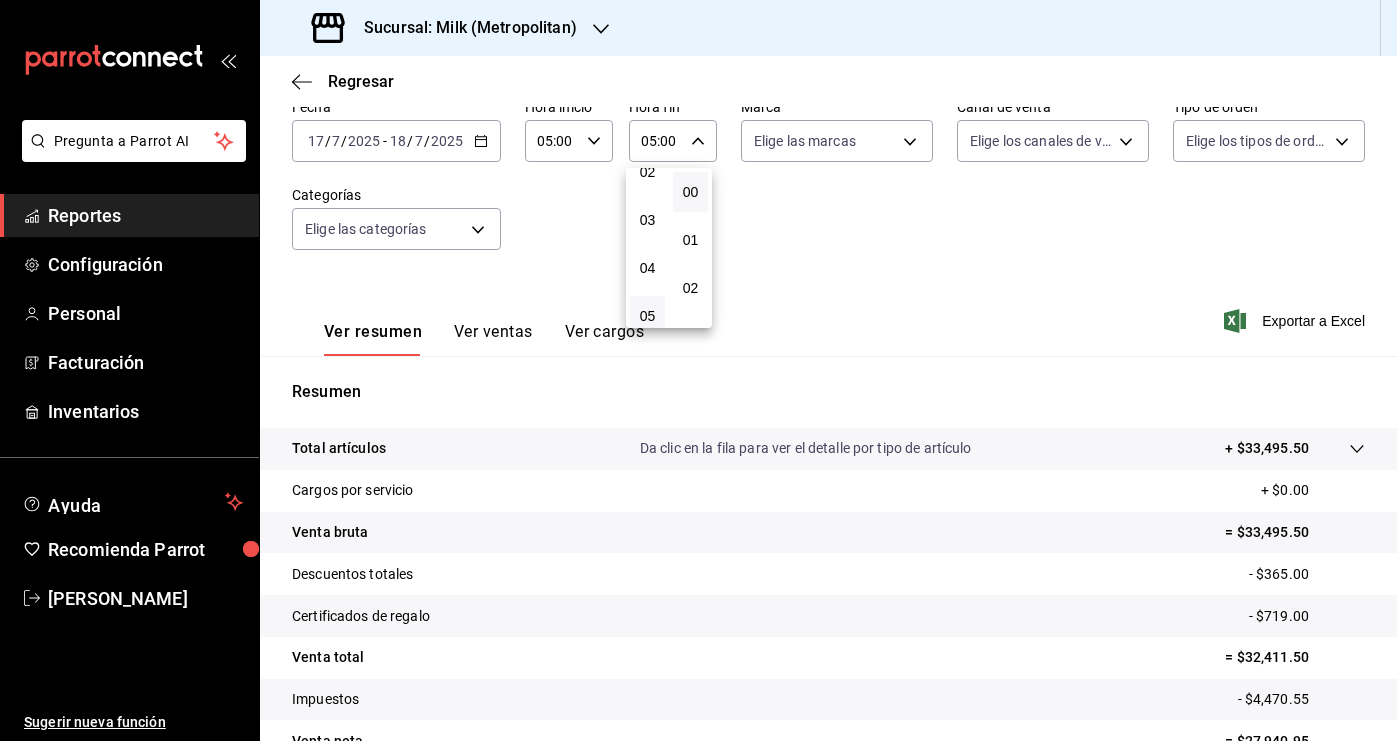click at bounding box center [698, 370] 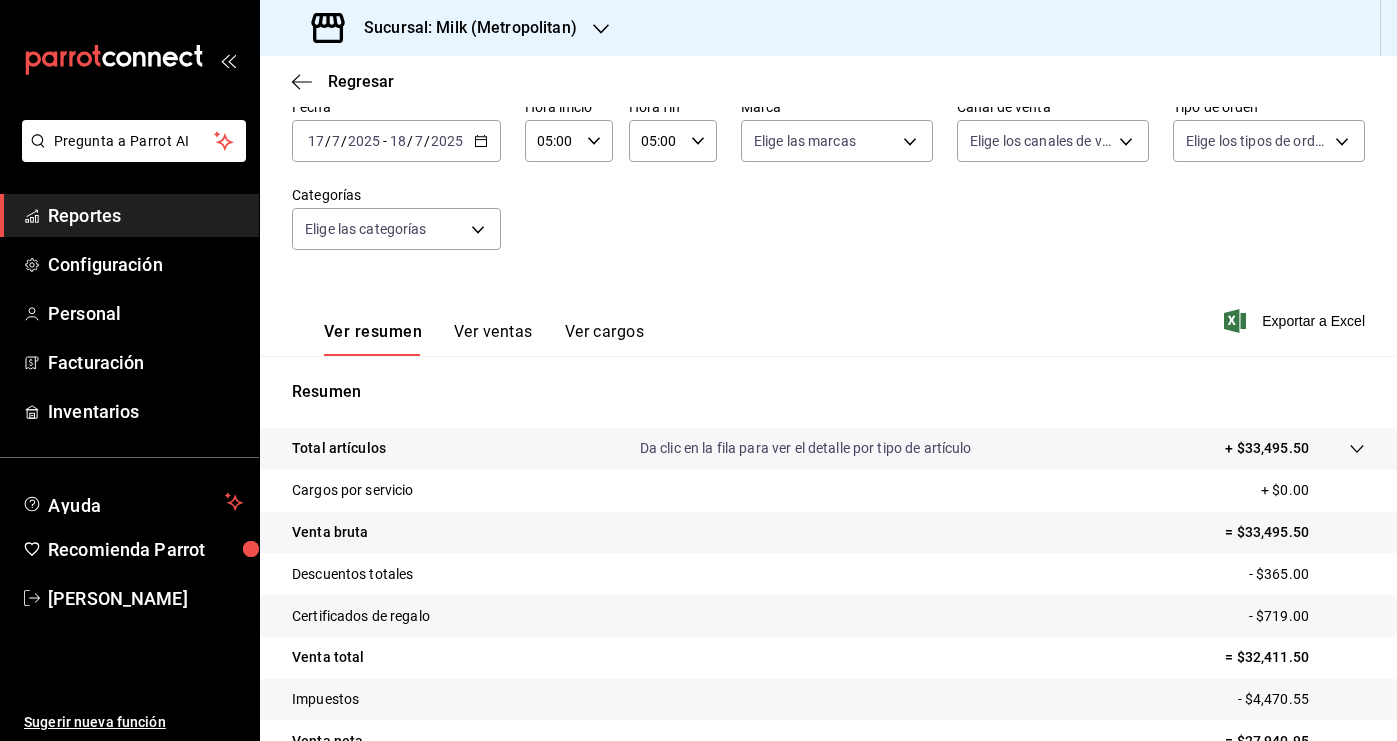 click 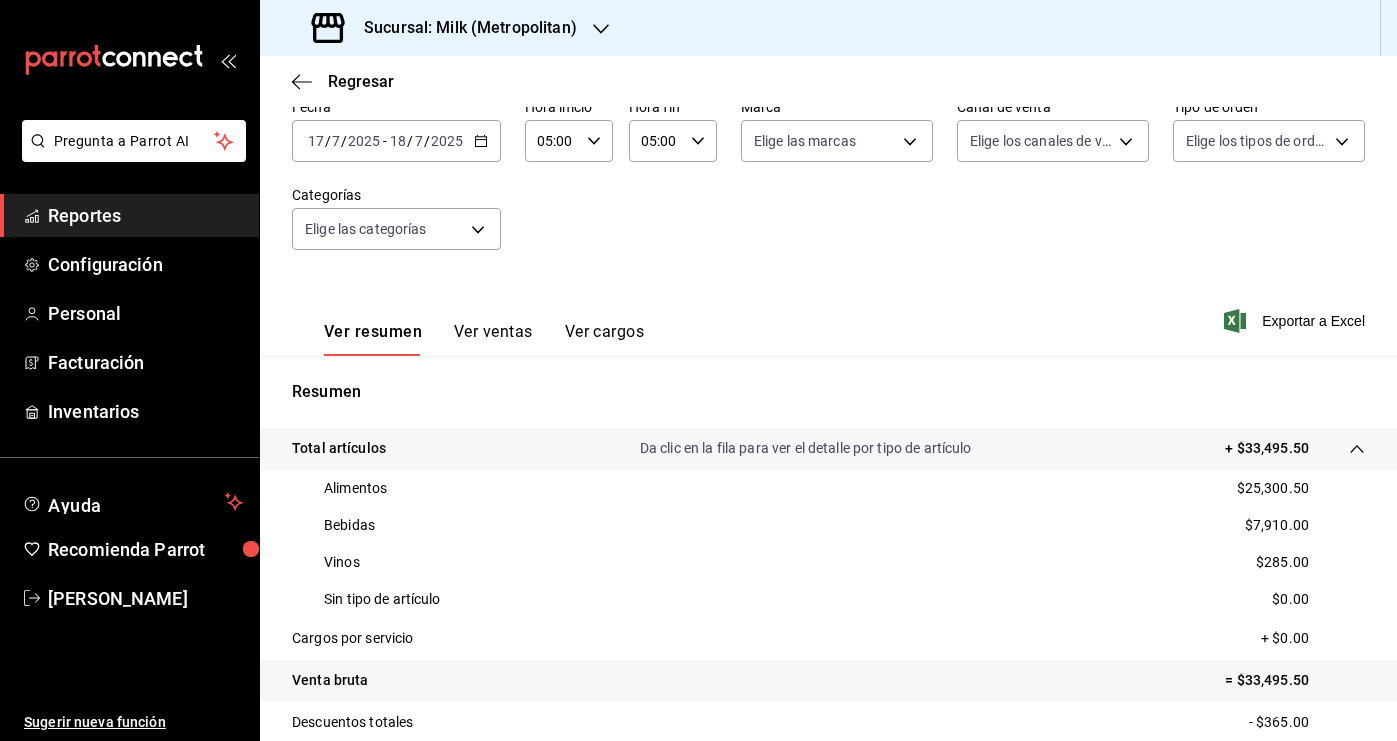 click 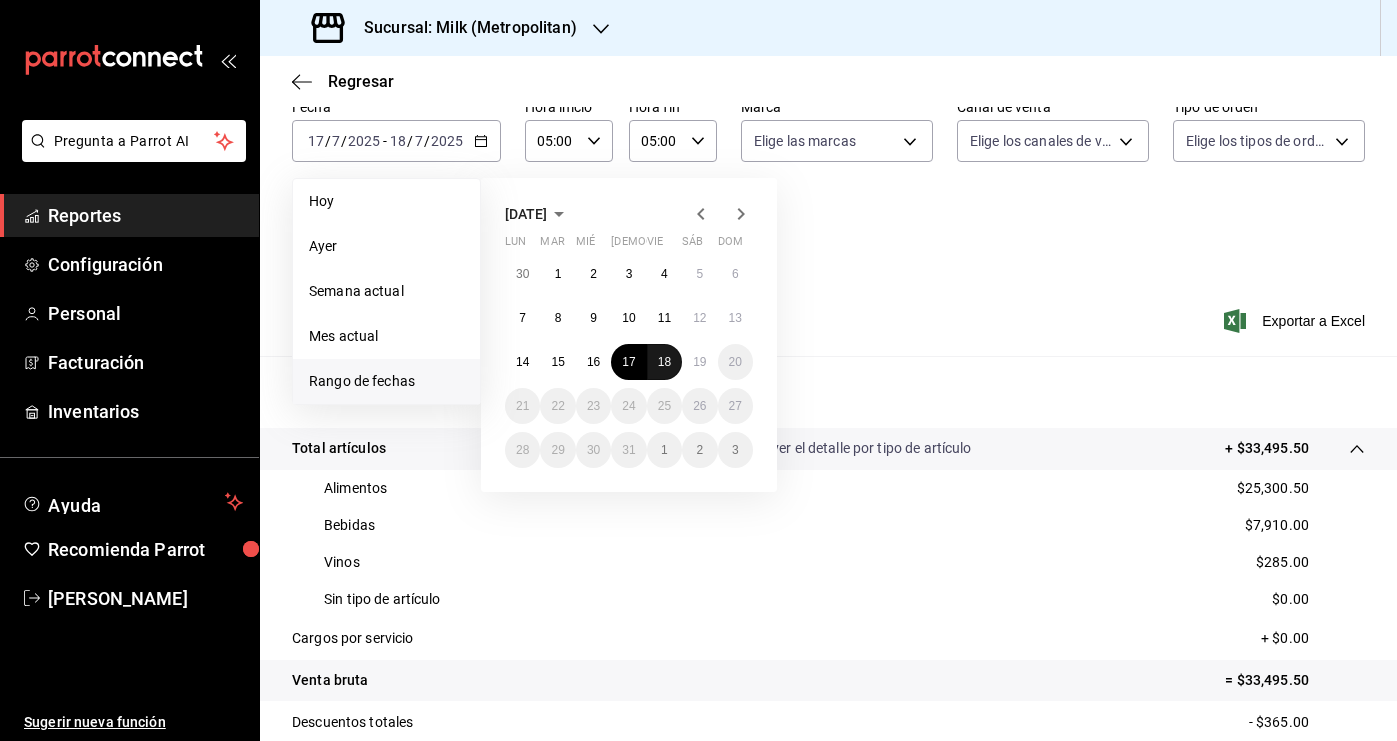 click on "18" at bounding box center [664, 362] 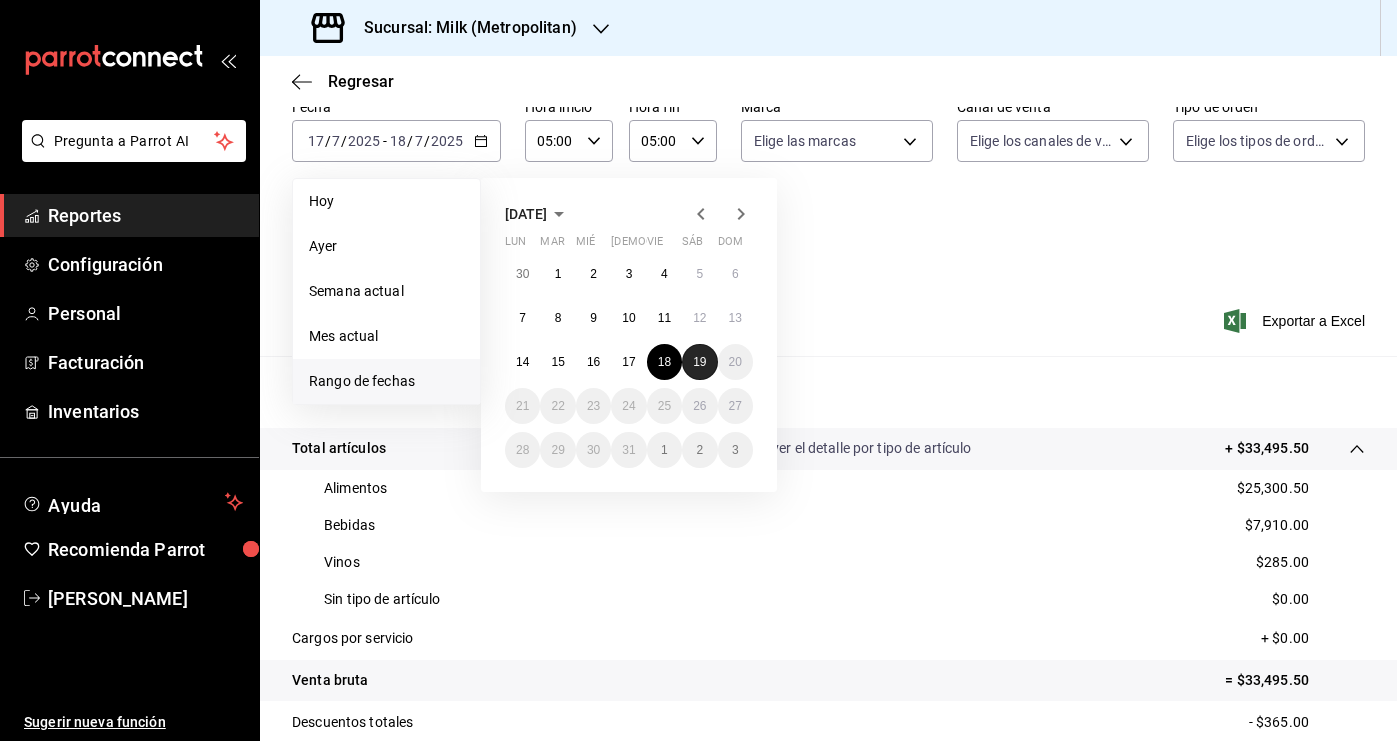 click on "19" at bounding box center (699, 362) 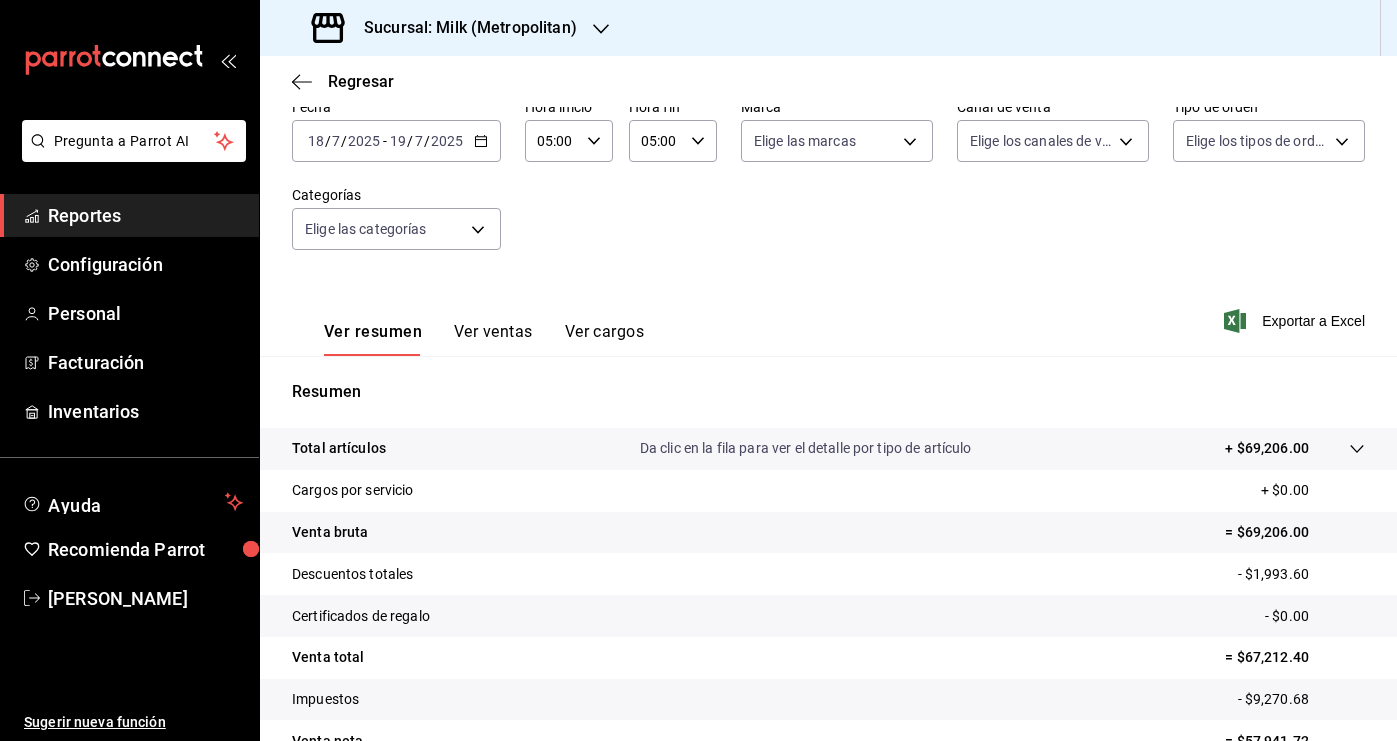 click 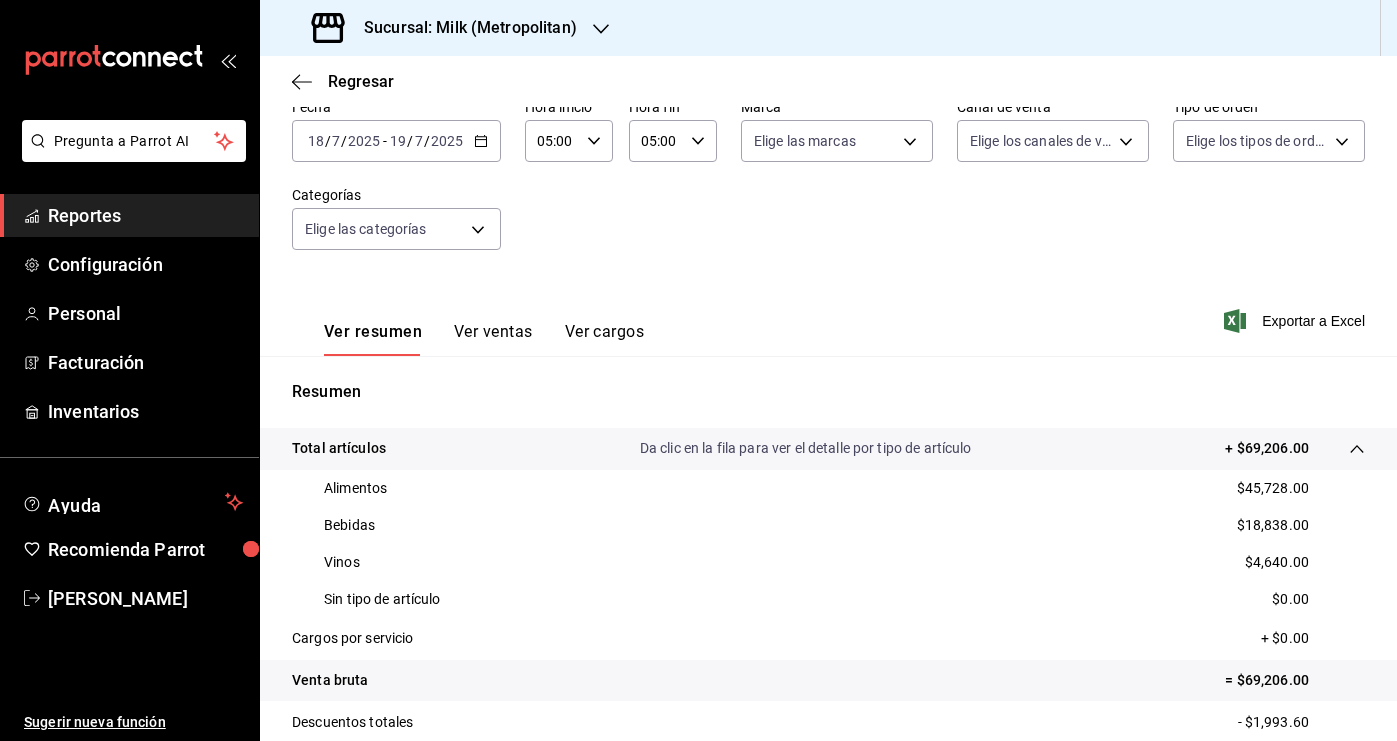scroll, scrollTop: 161, scrollLeft: 0, axis: vertical 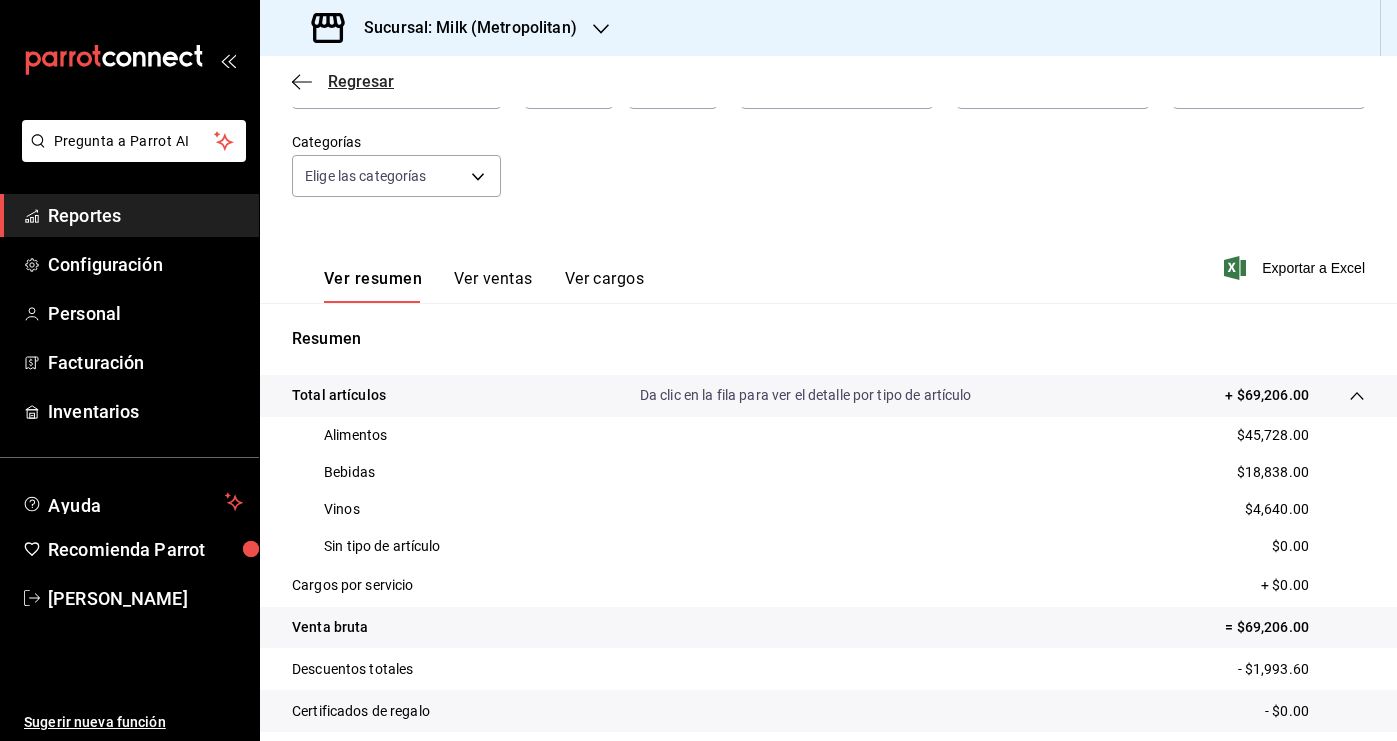 click on "Regresar" at bounding box center (361, 81) 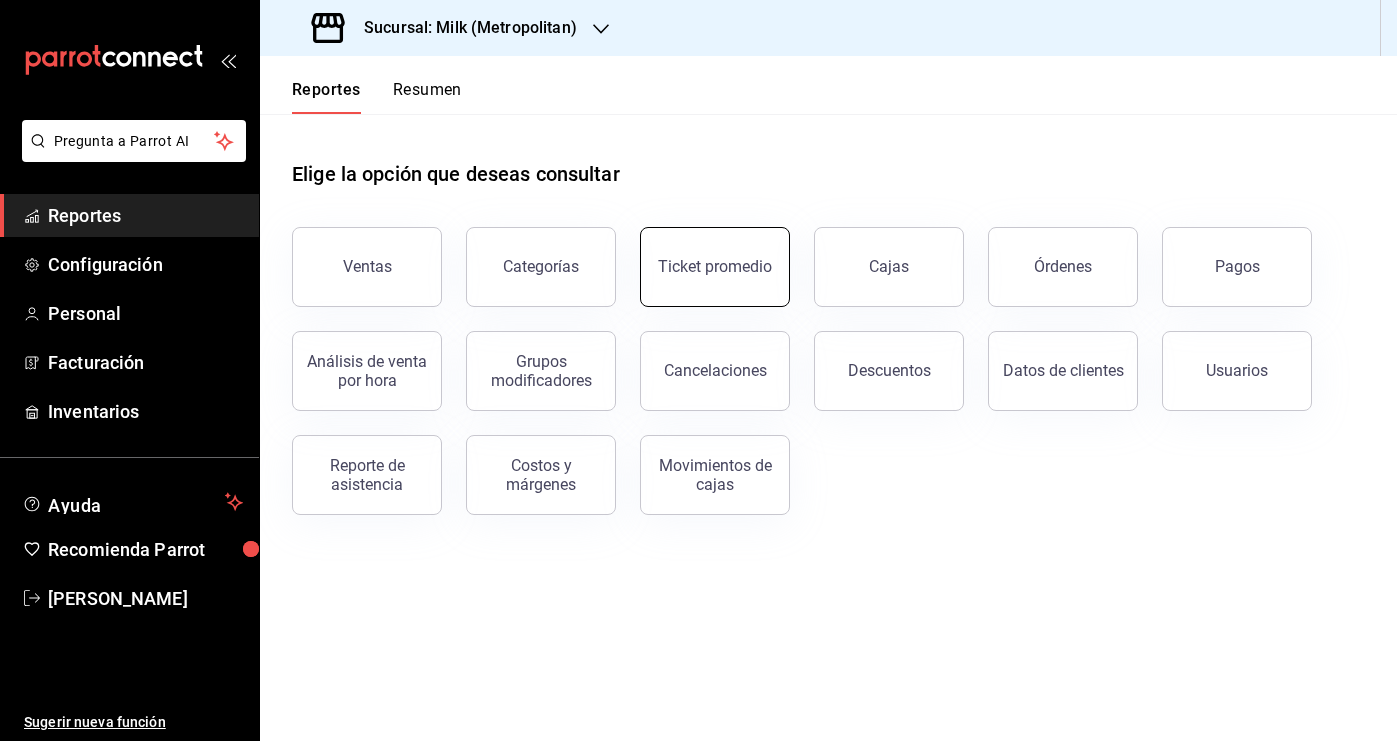 click on "Ticket promedio" at bounding box center (715, 267) 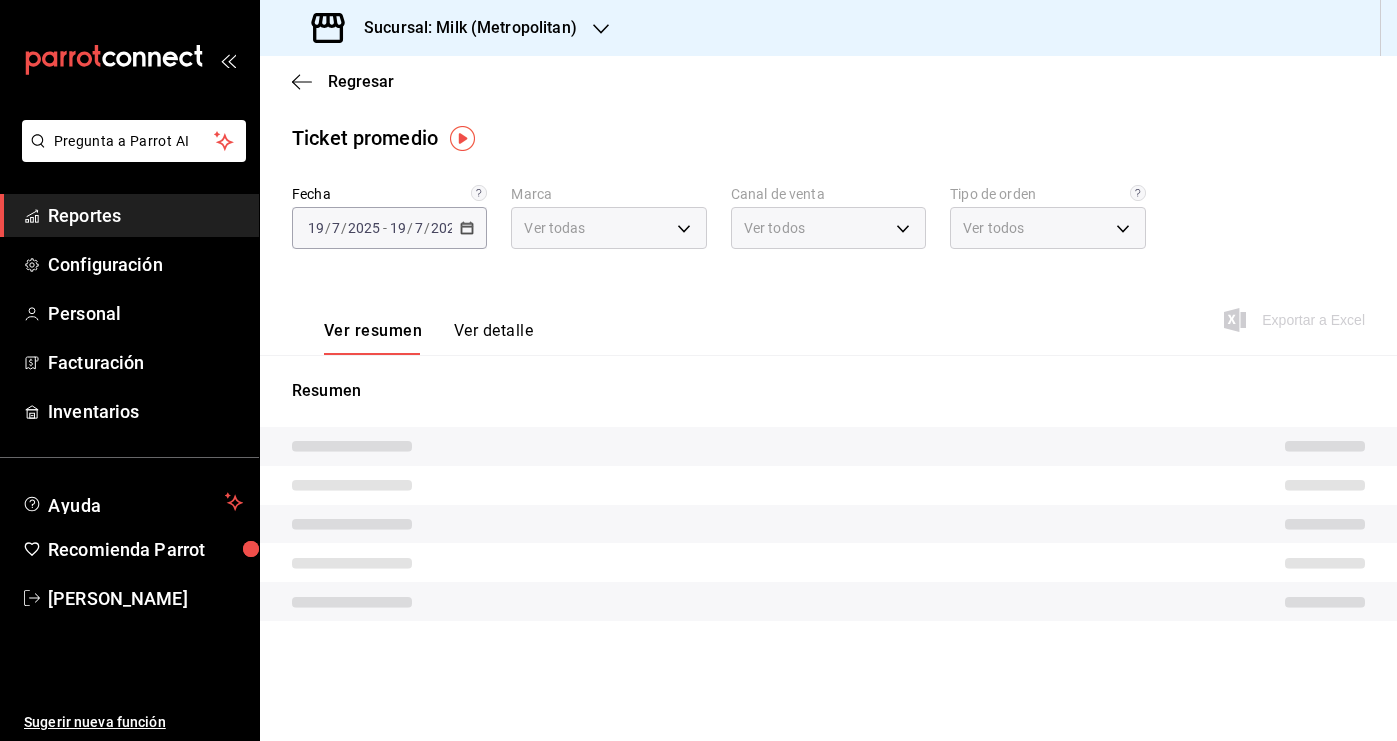 type on "57c9fc47-e65f-4221-a10c-96a6466a6251" 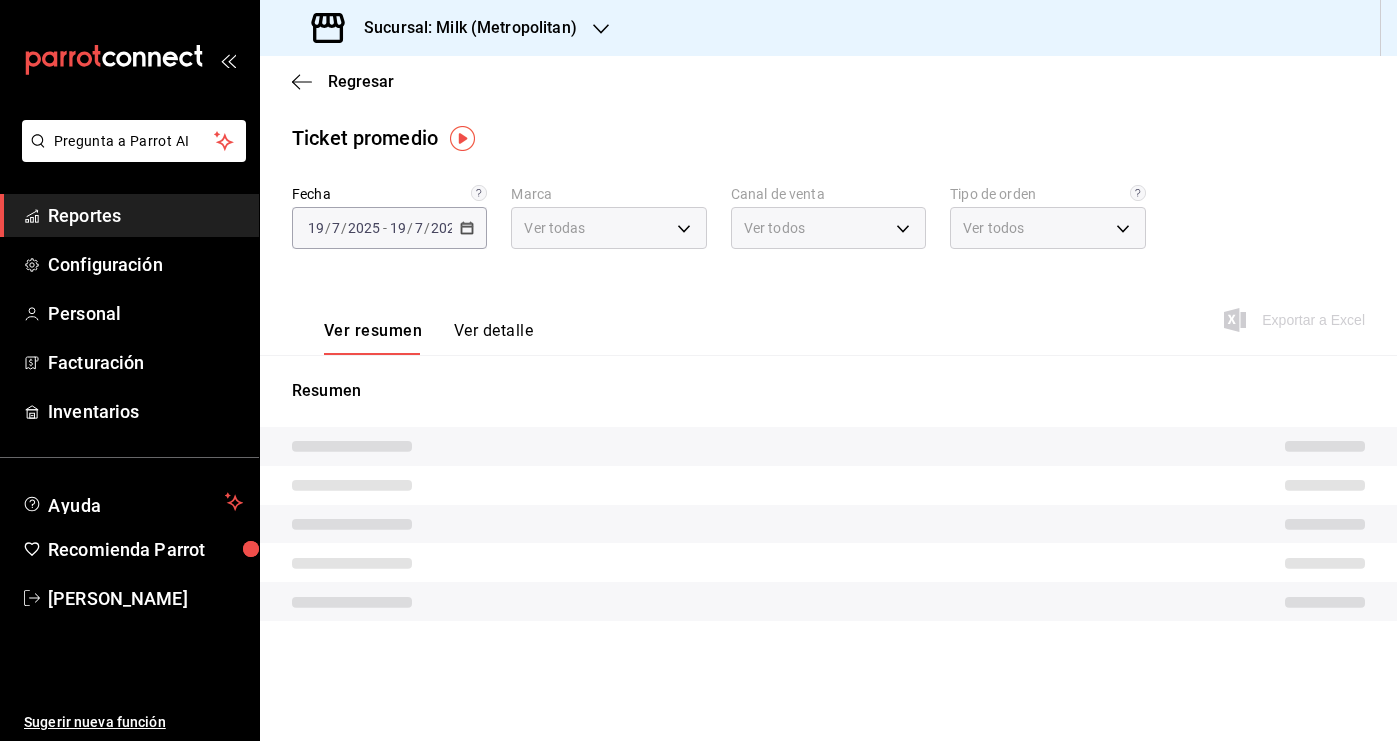 type on "PARROT,UBER_EATS,RAPPI,DIDI_FOOD,ONLINE" 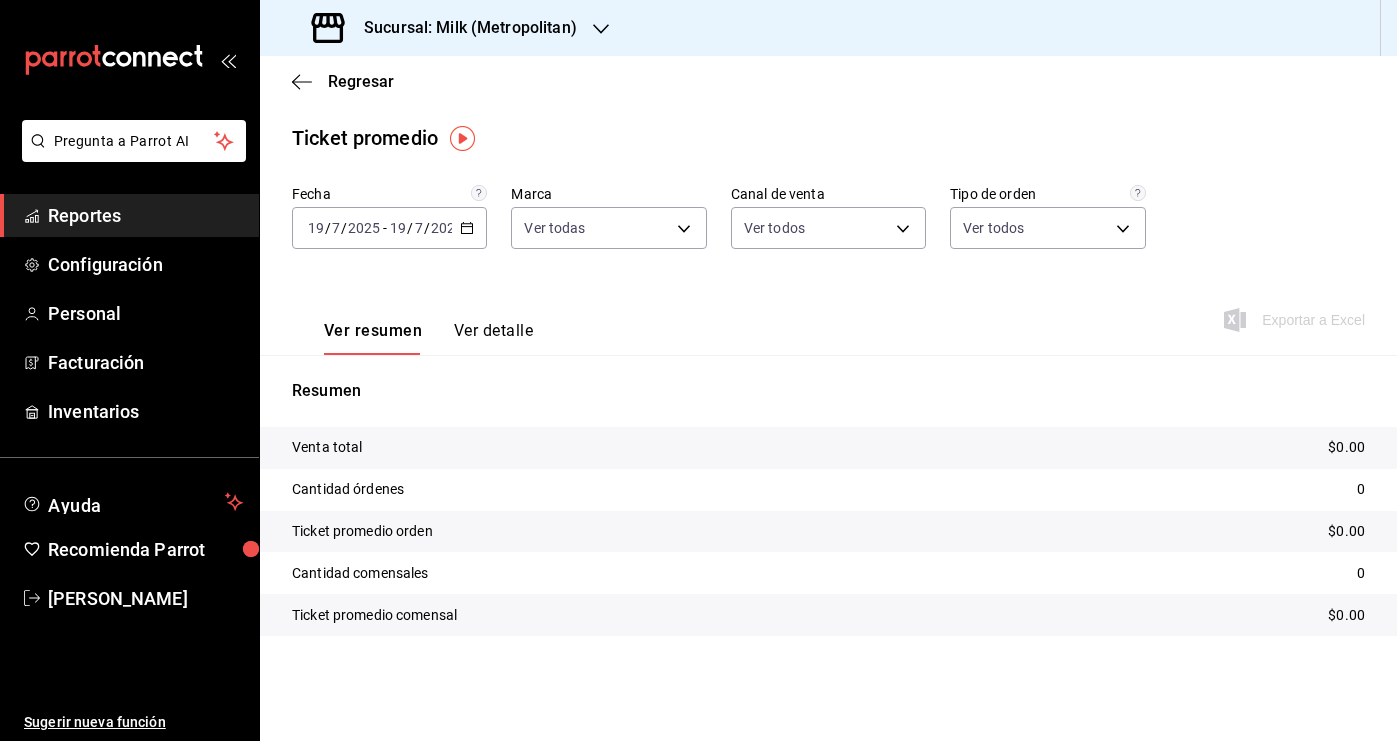 click 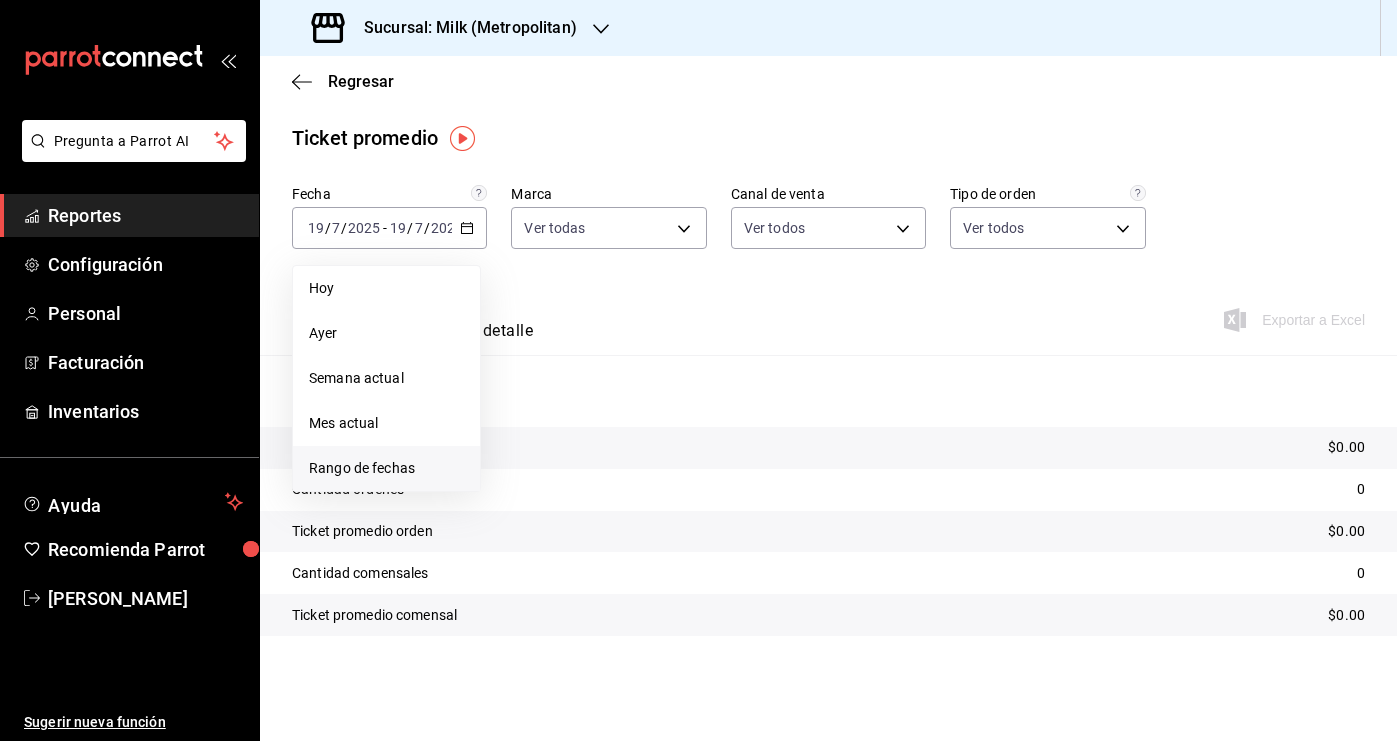 click on "Rango de fechas" at bounding box center (386, 468) 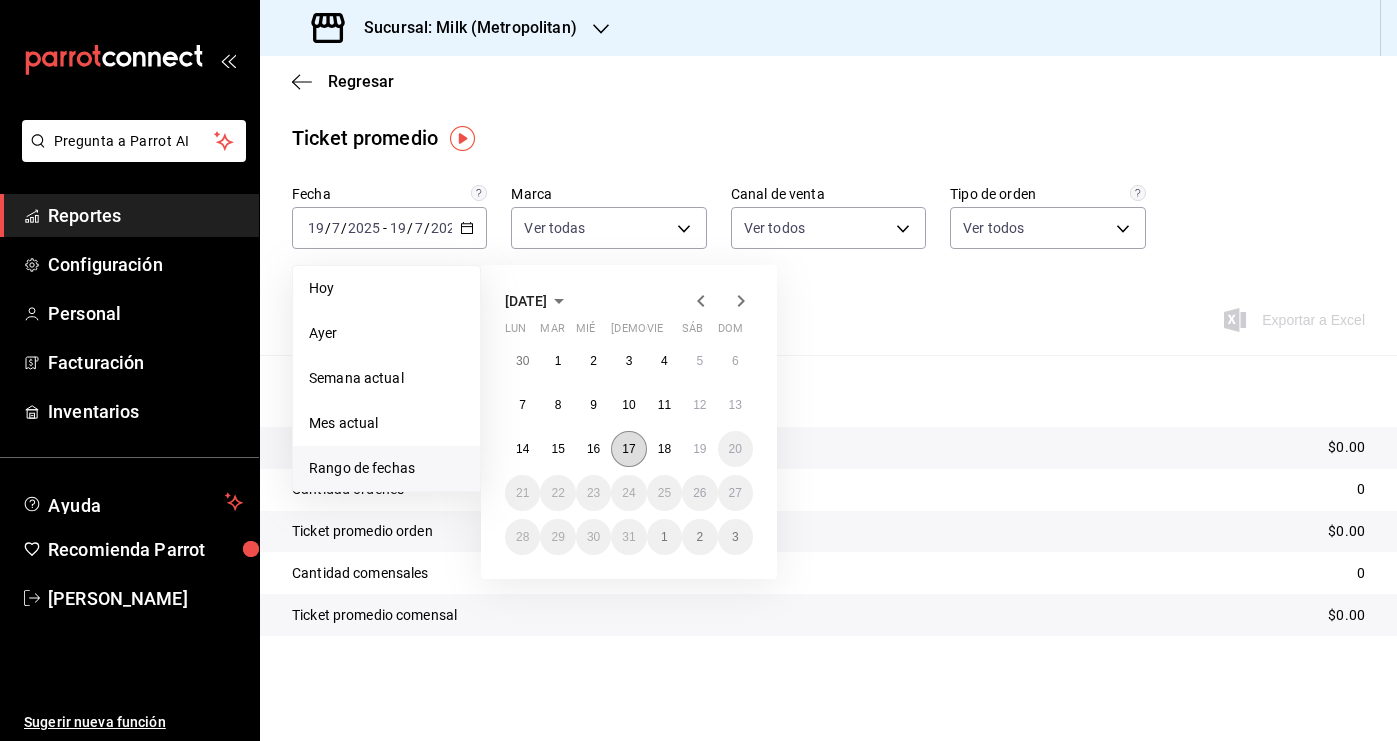 click on "17" at bounding box center [628, 449] 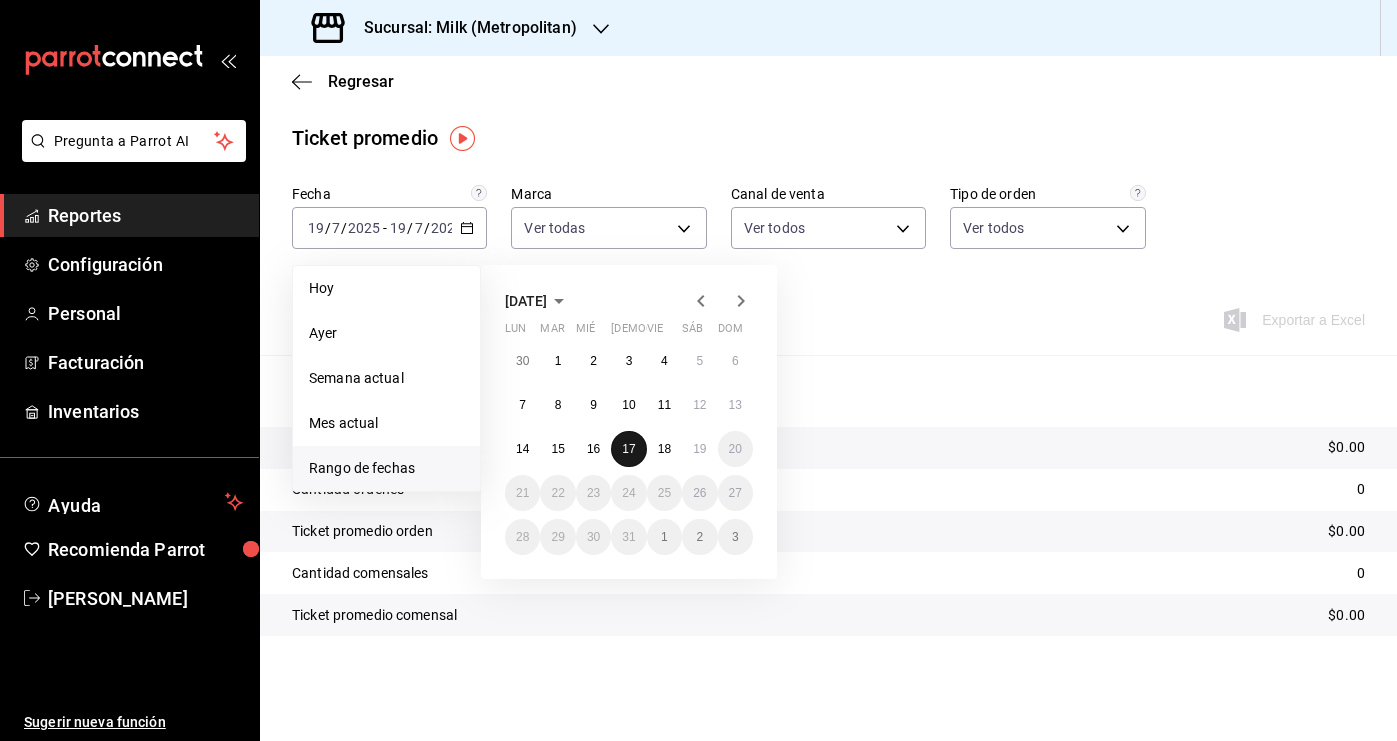 click on "17" at bounding box center (628, 449) 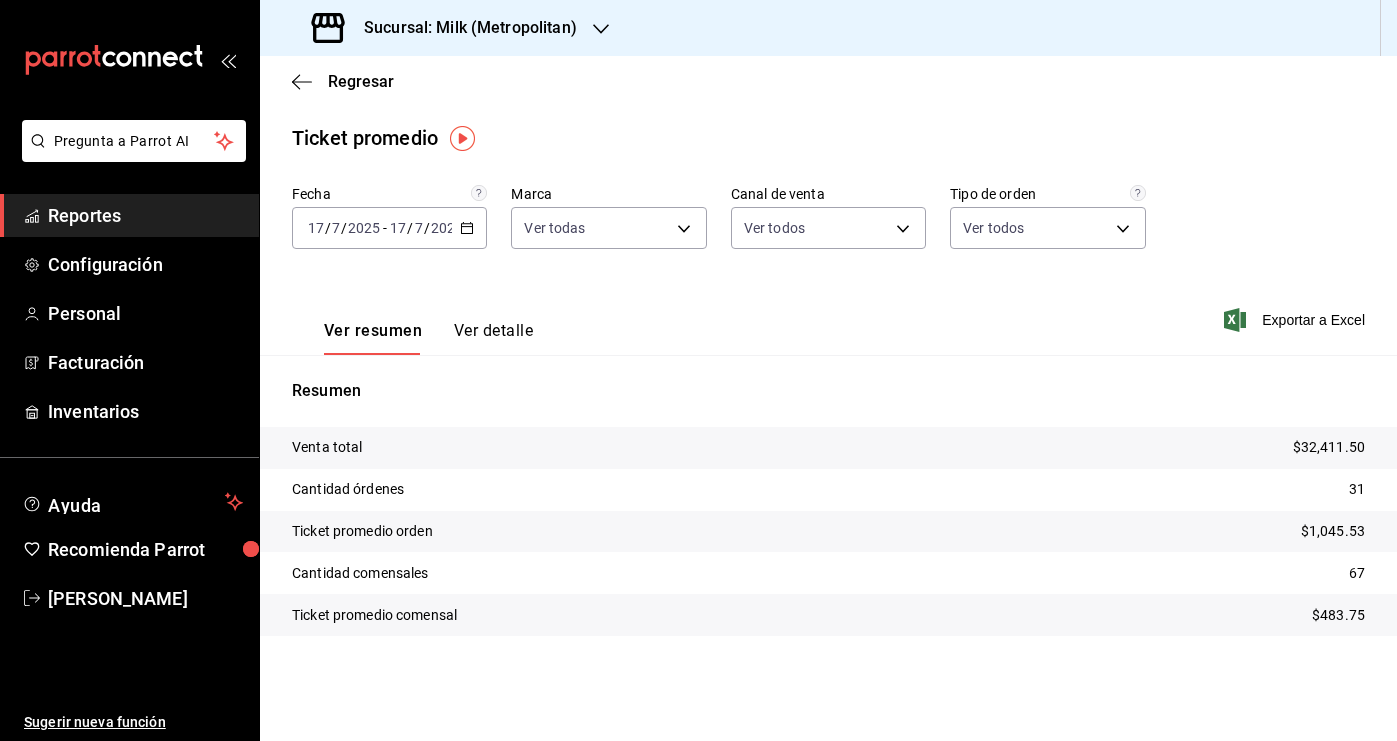 click on "2025-07-17 17 / 7 / 2025 - 2025-07-17 17 / 7 / 2025" at bounding box center [389, 228] 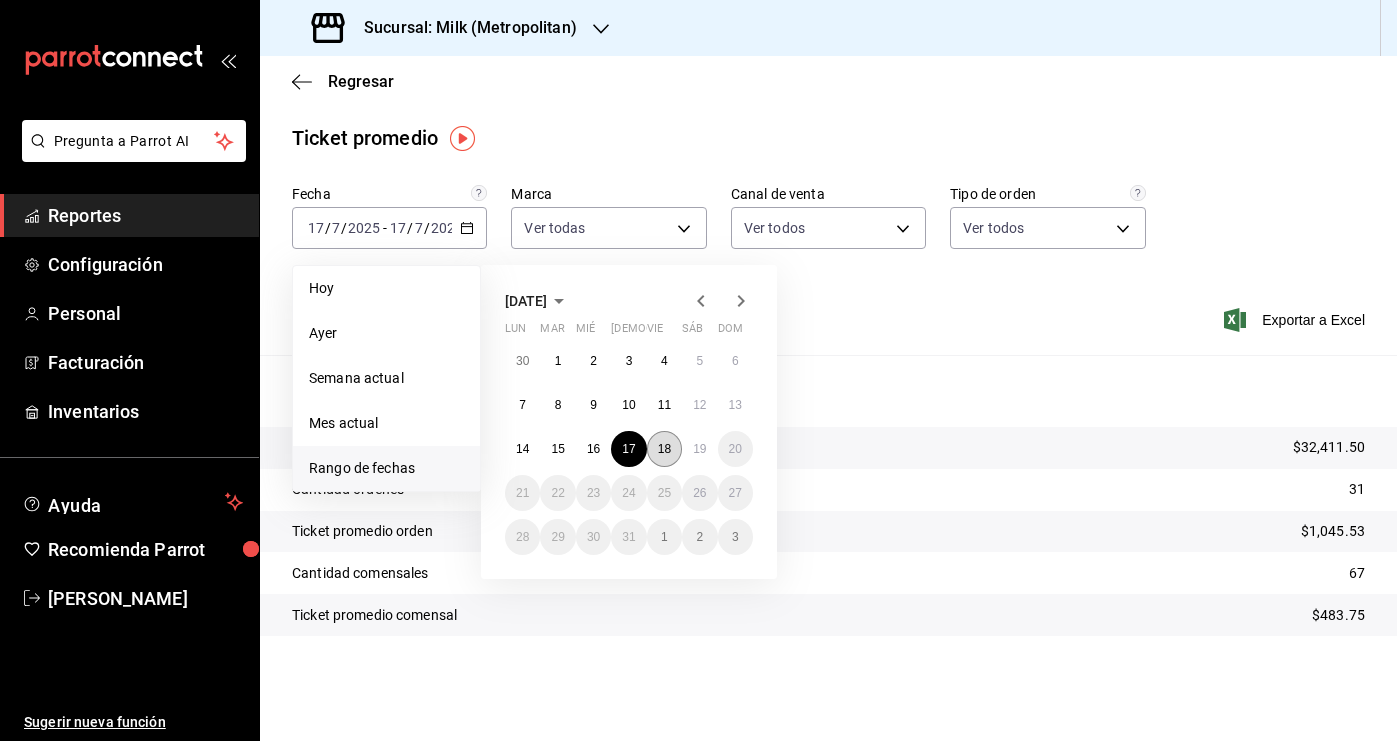 click on "18" at bounding box center [664, 449] 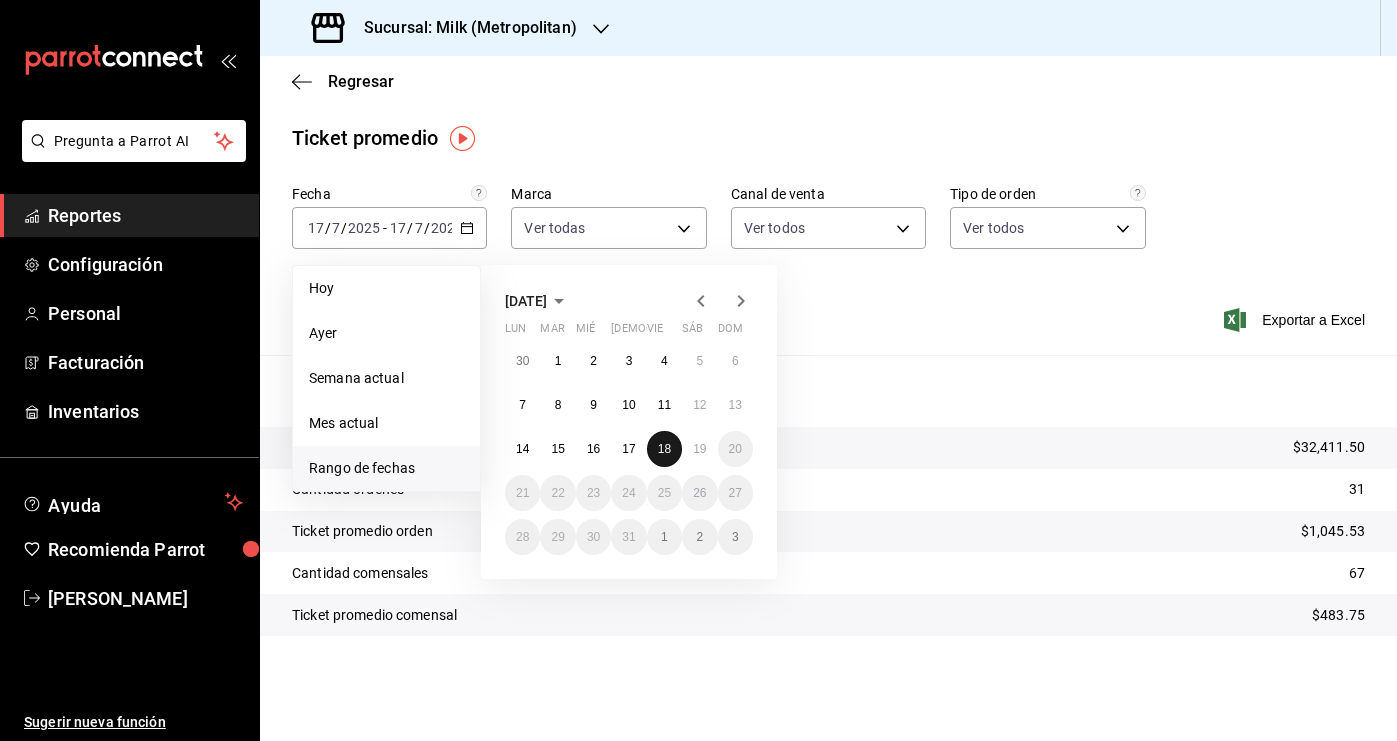 click on "18" at bounding box center (664, 449) 